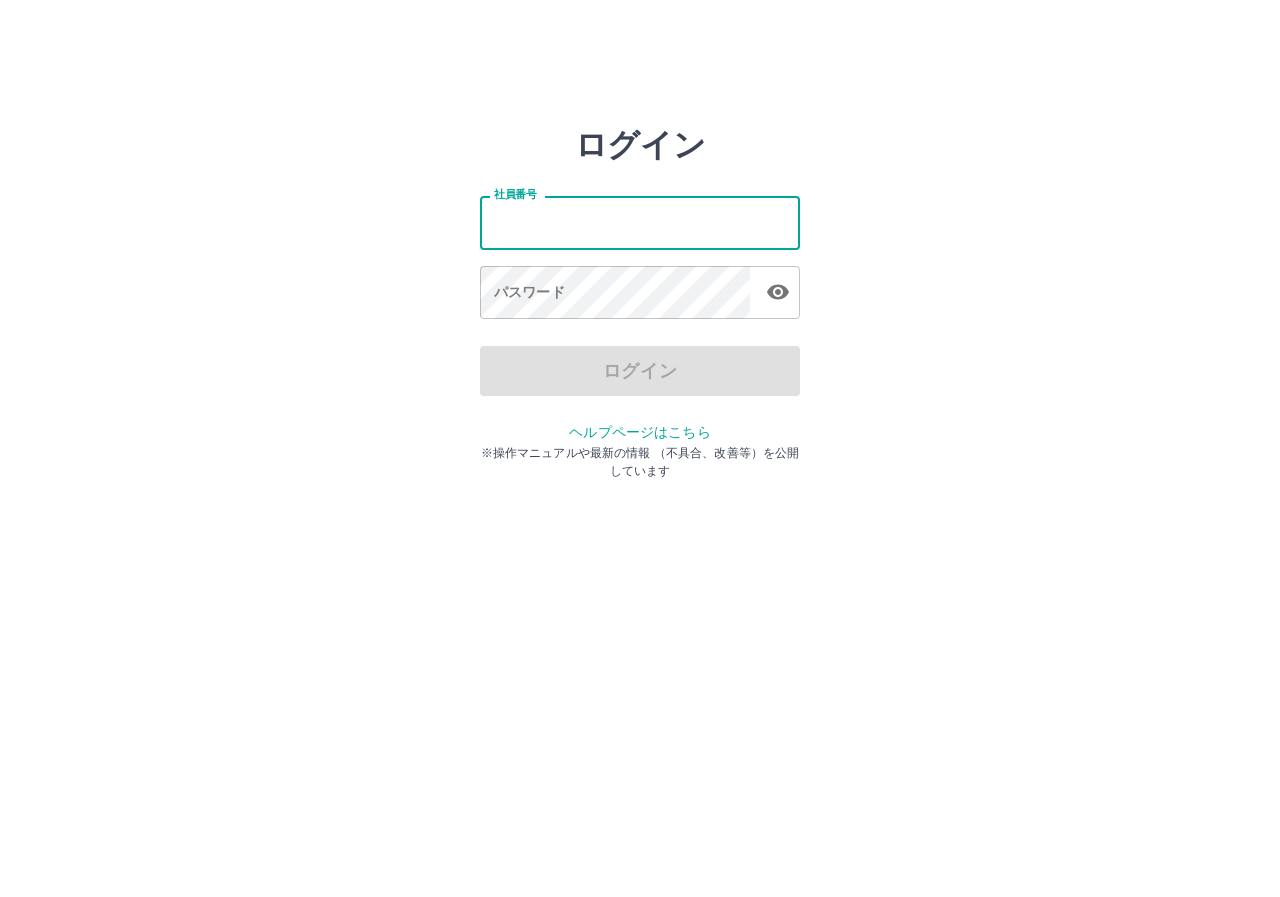 click on "社員番号" at bounding box center [640, 222] 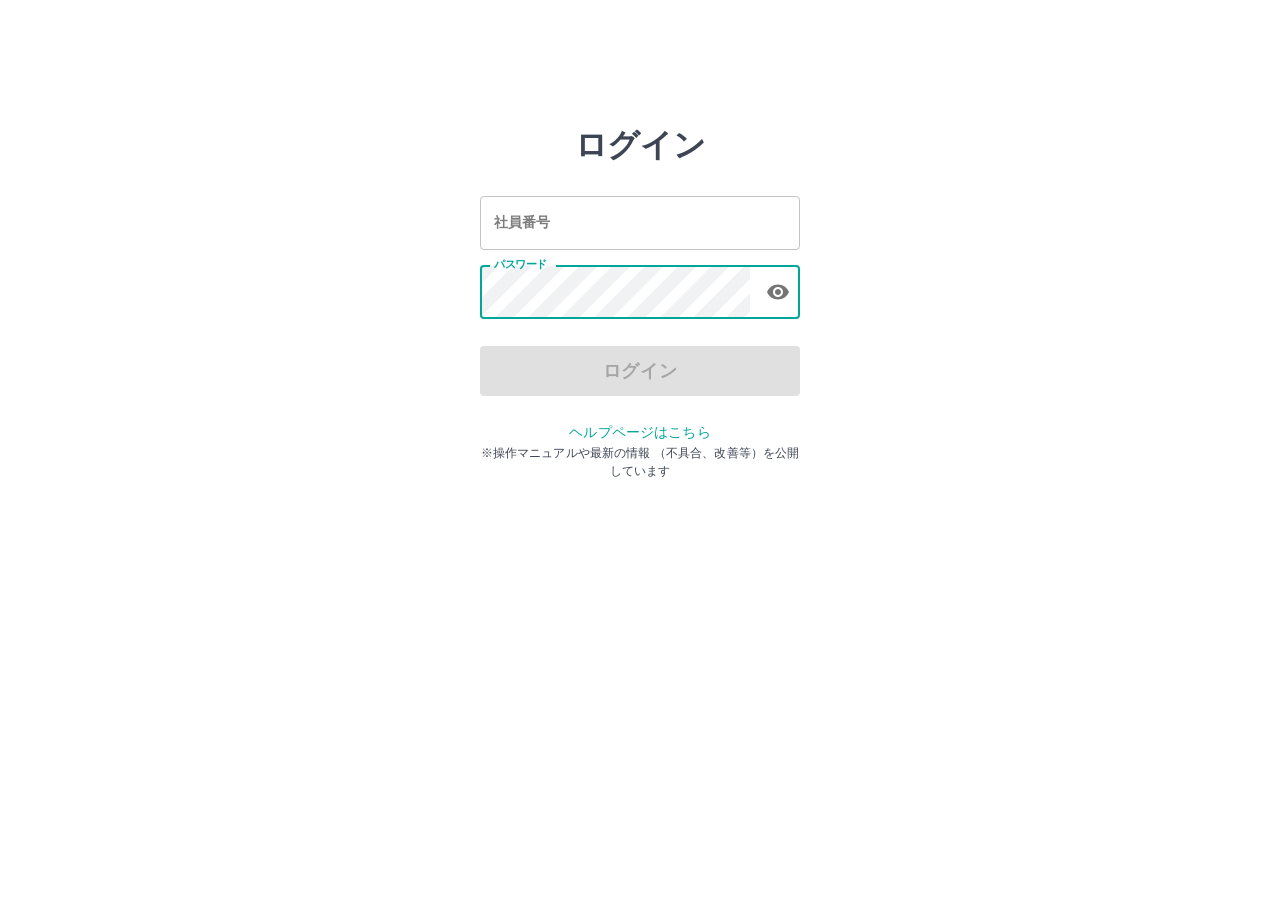 click on "社員番号" at bounding box center (640, 222) 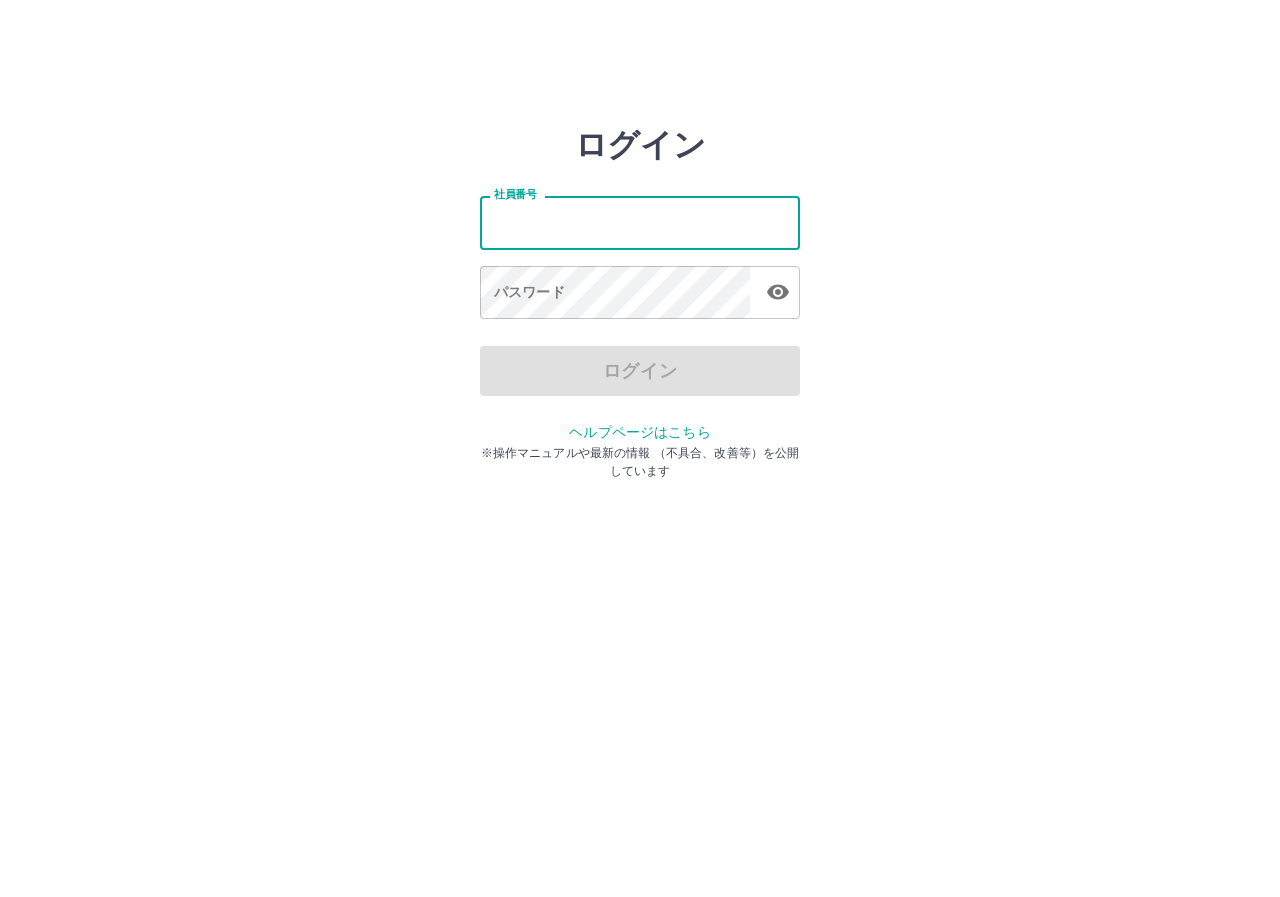 type on "*******" 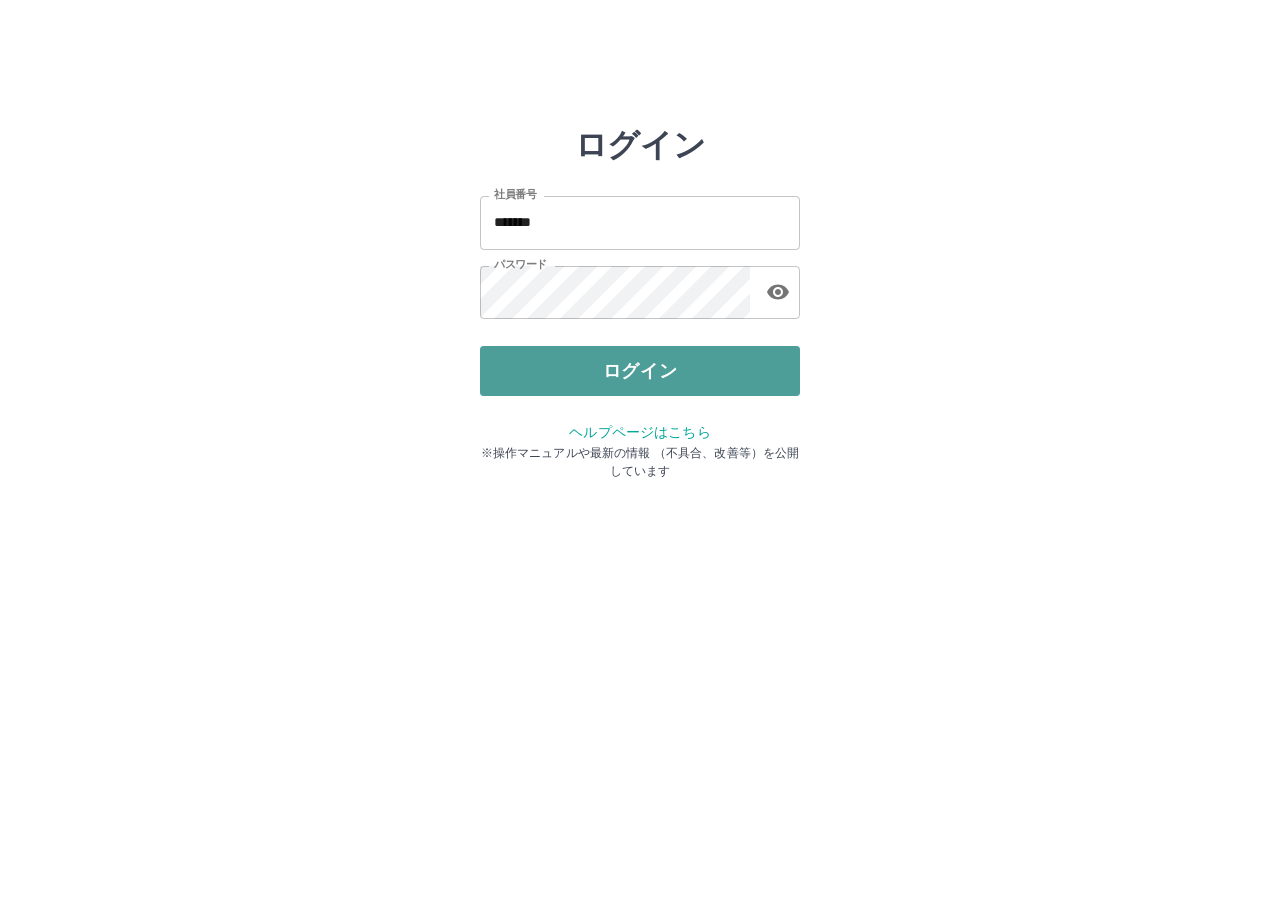 click on "ログイン" at bounding box center (640, 371) 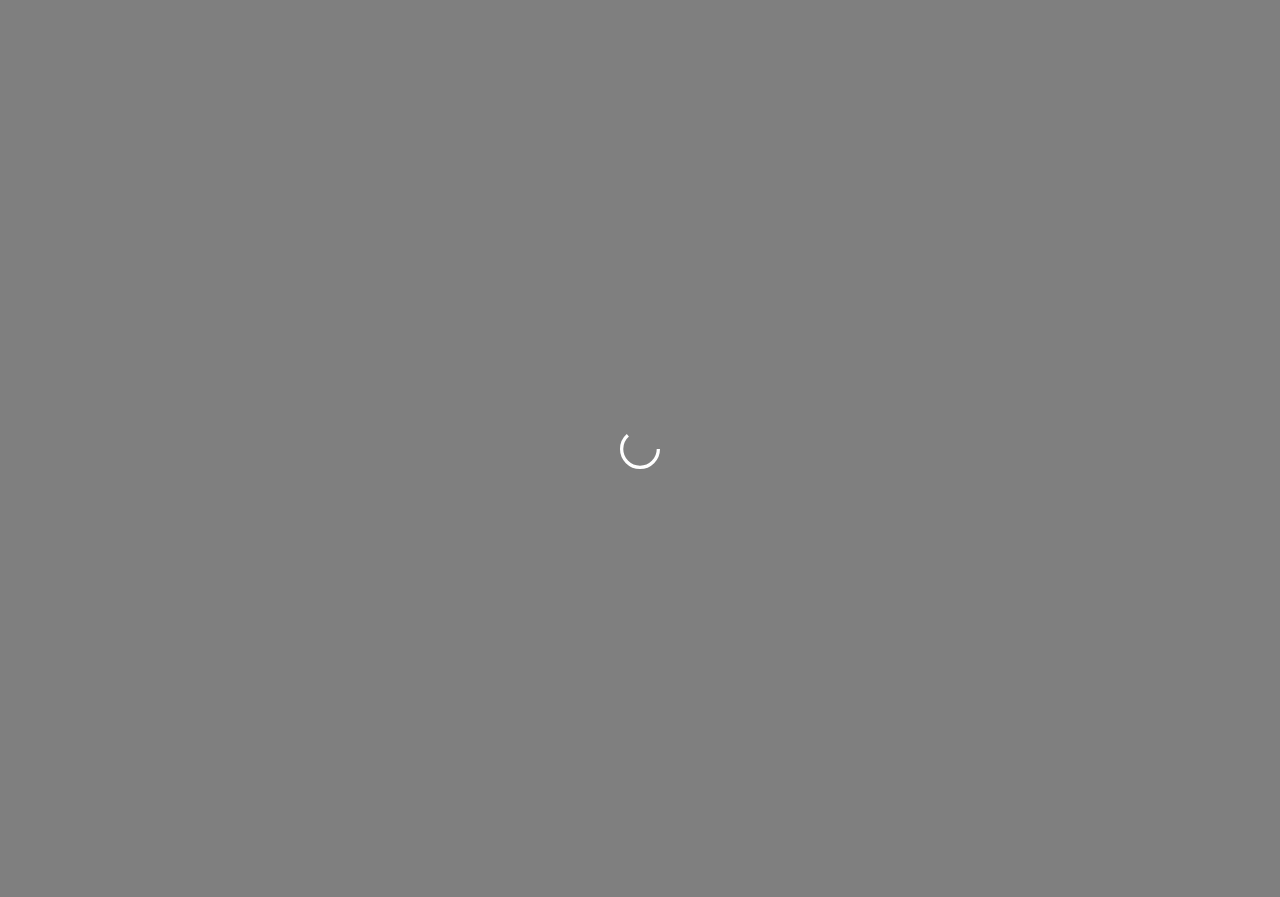 scroll, scrollTop: 0, scrollLeft: 0, axis: both 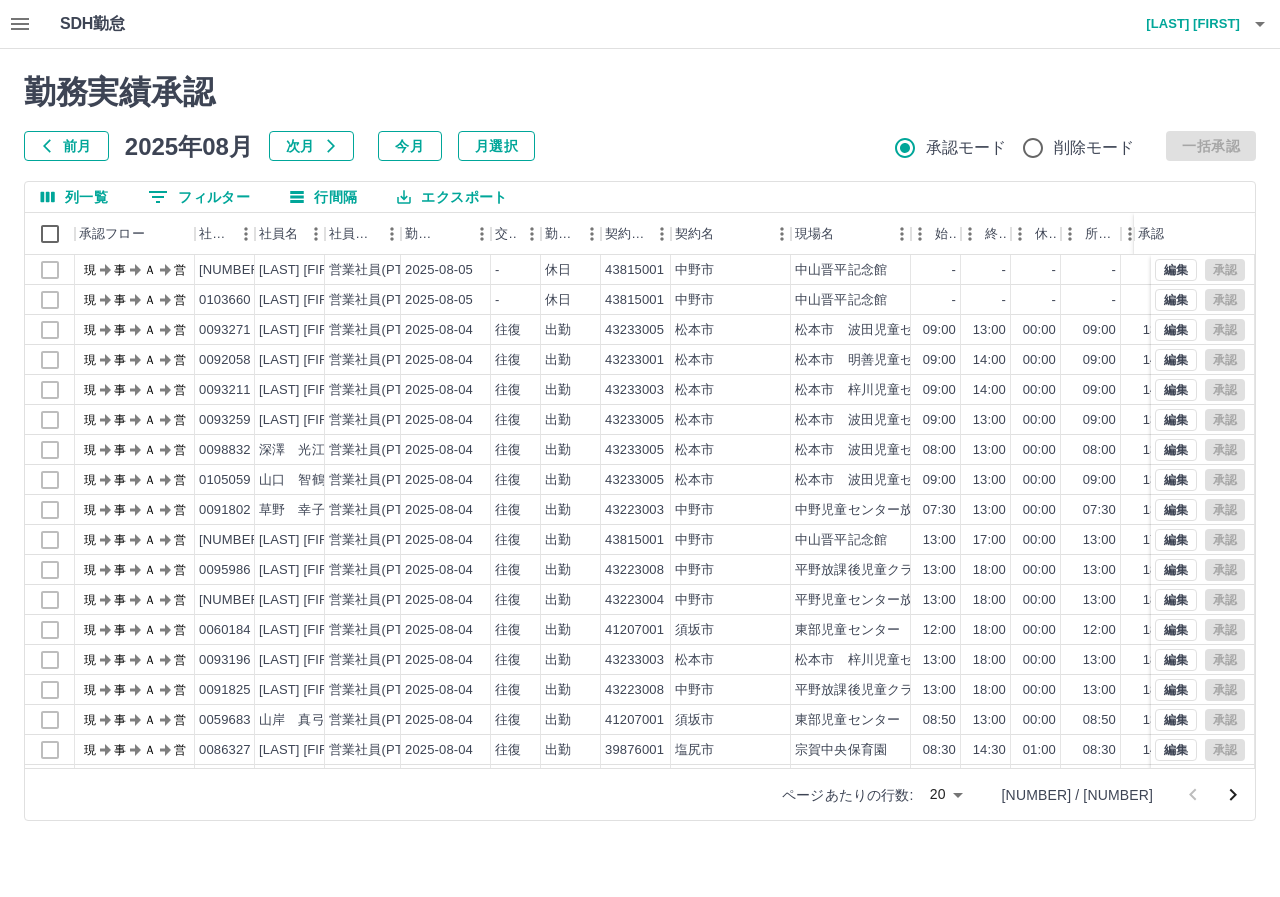 click on "勤務実績承認 前月 2025年08月 次月 今月 月選択 承認モード 削除モード 一括承認" at bounding box center [640, 117] 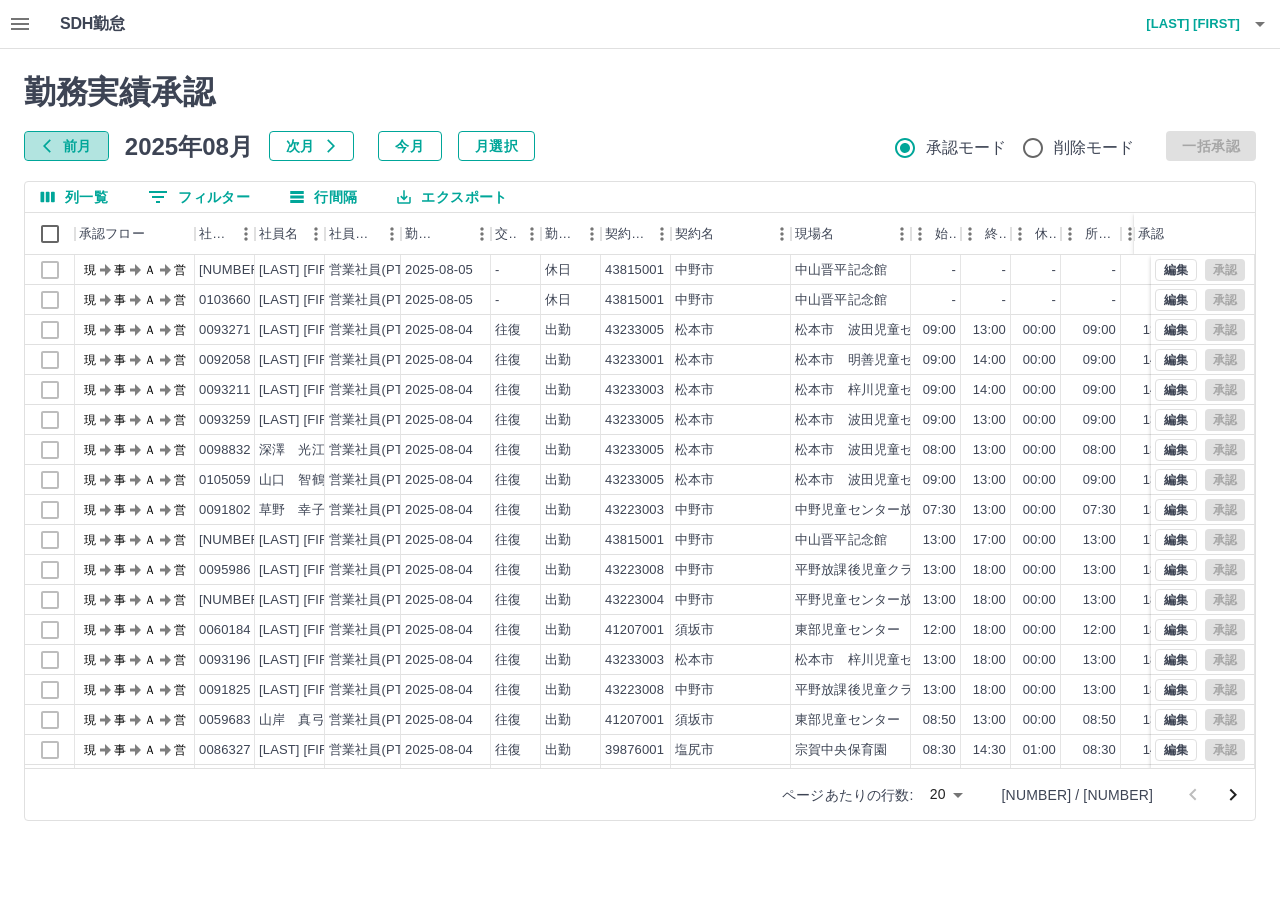 click on "前月" at bounding box center [66, 146] 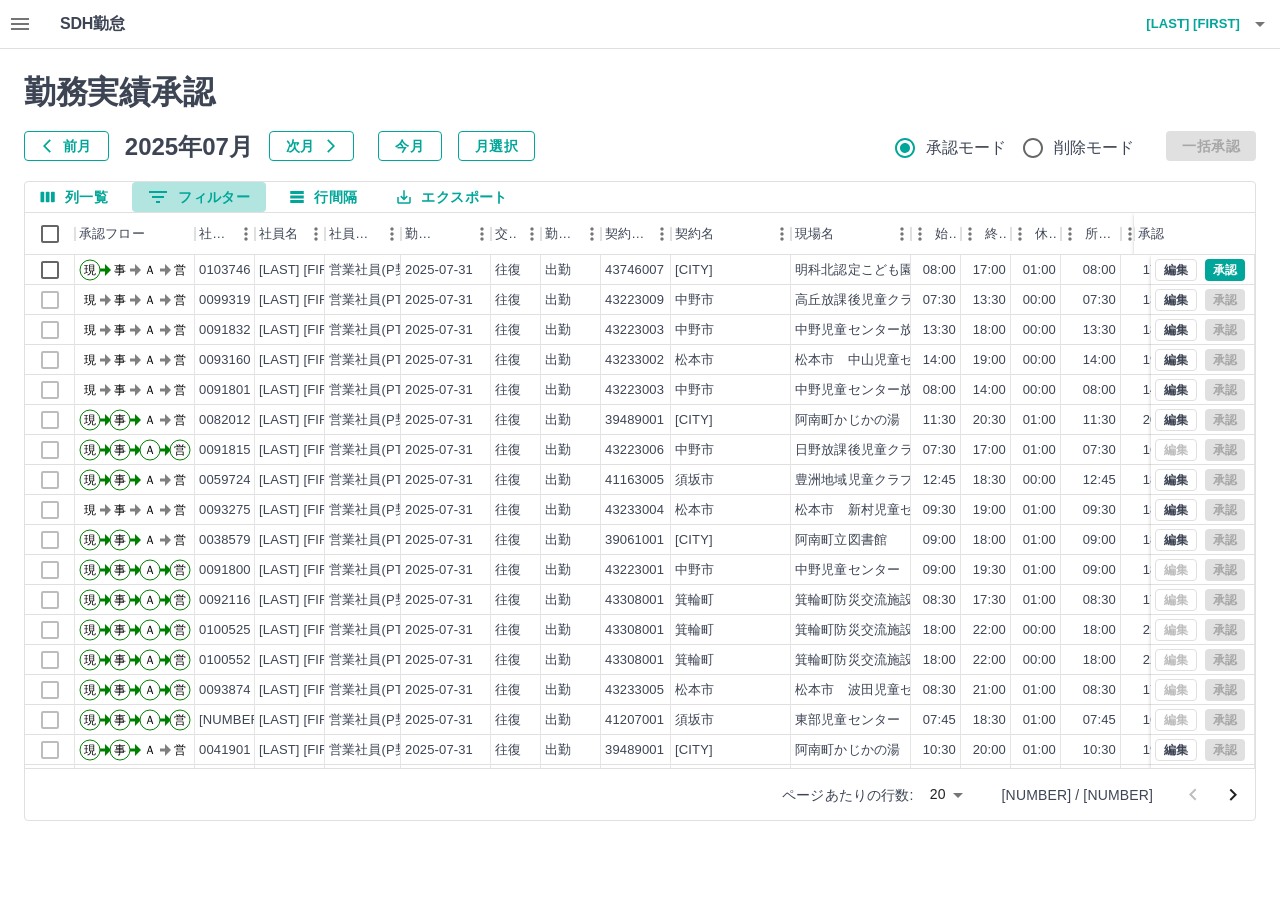 click on "0 フィルター" at bounding box center (199, 197) 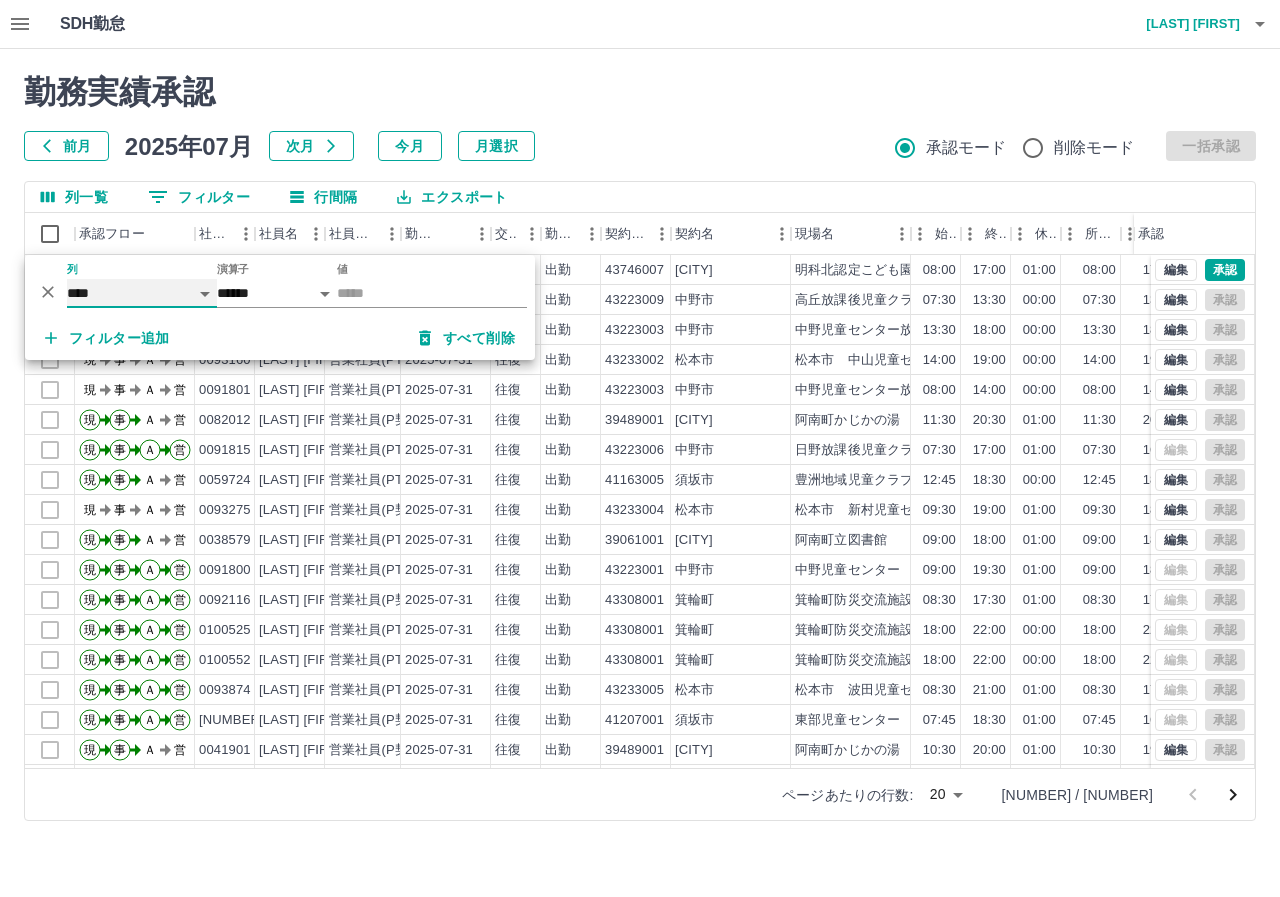 click on "**** *** **** *** *** **** ***** *** *** ** ** ** **** **** **** ** ** *** **** *****" at bounding box center [142, 293] 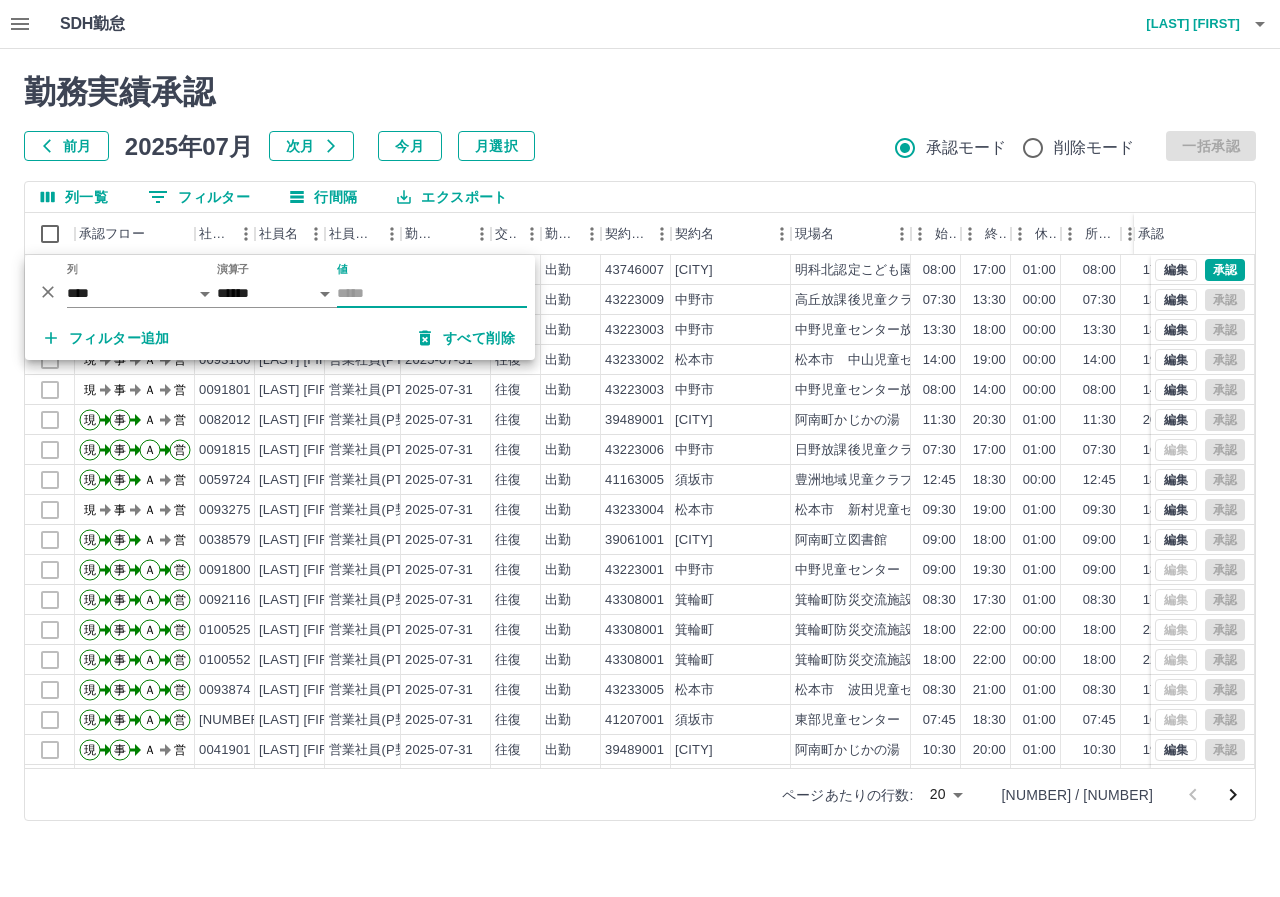 click on "値" at bounding box center [432, 293] 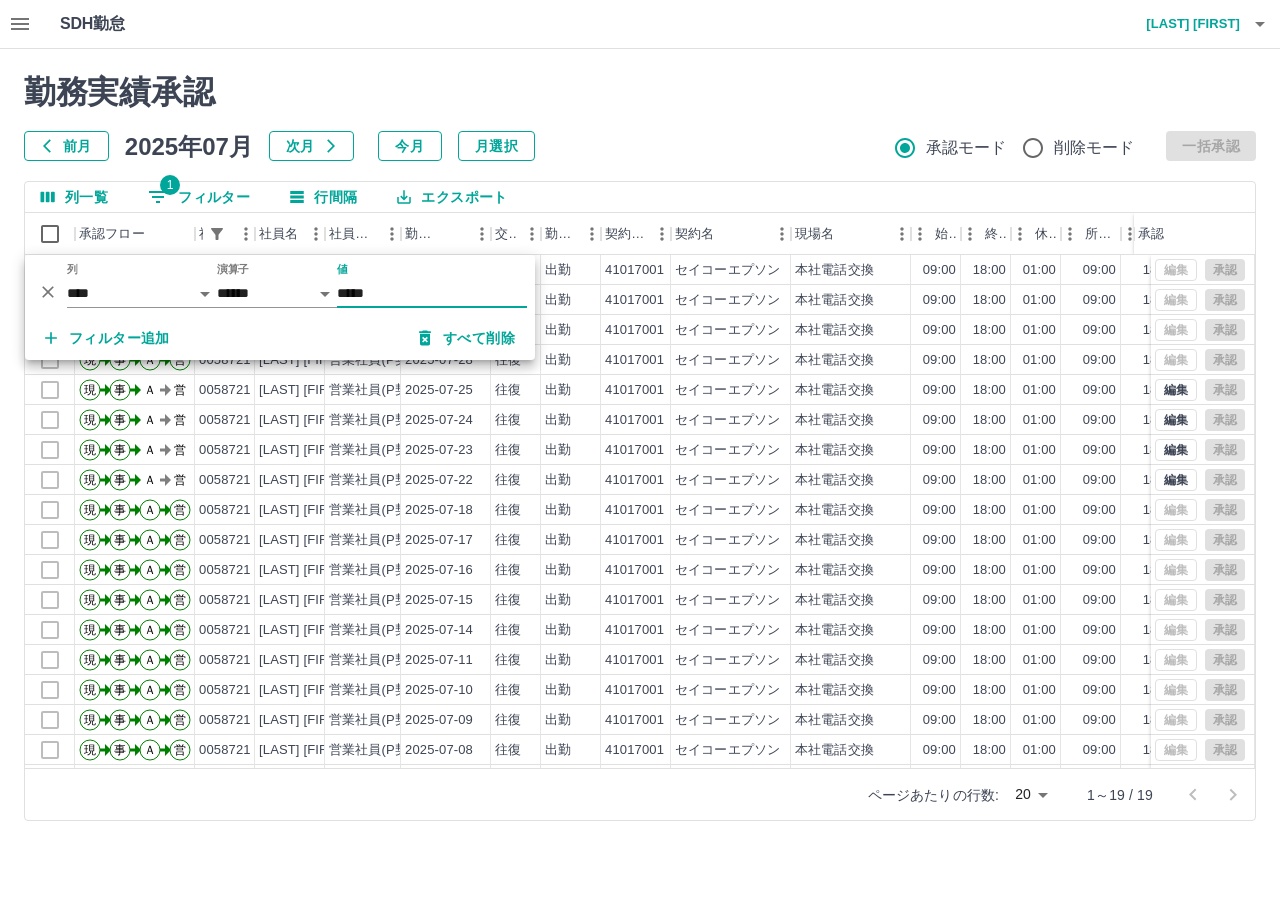 type on "*****" 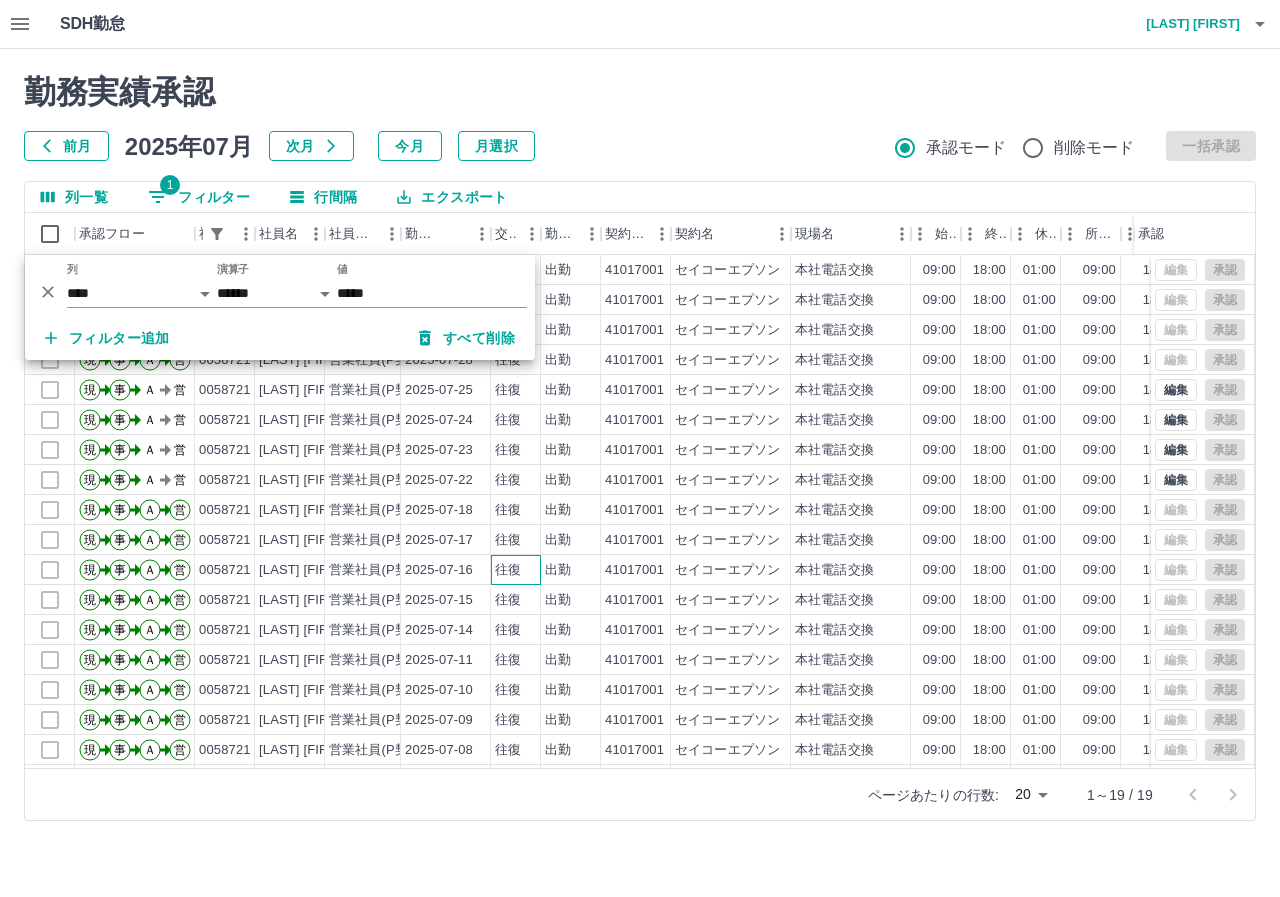 click on "往復" at bounding box center (516, 570) 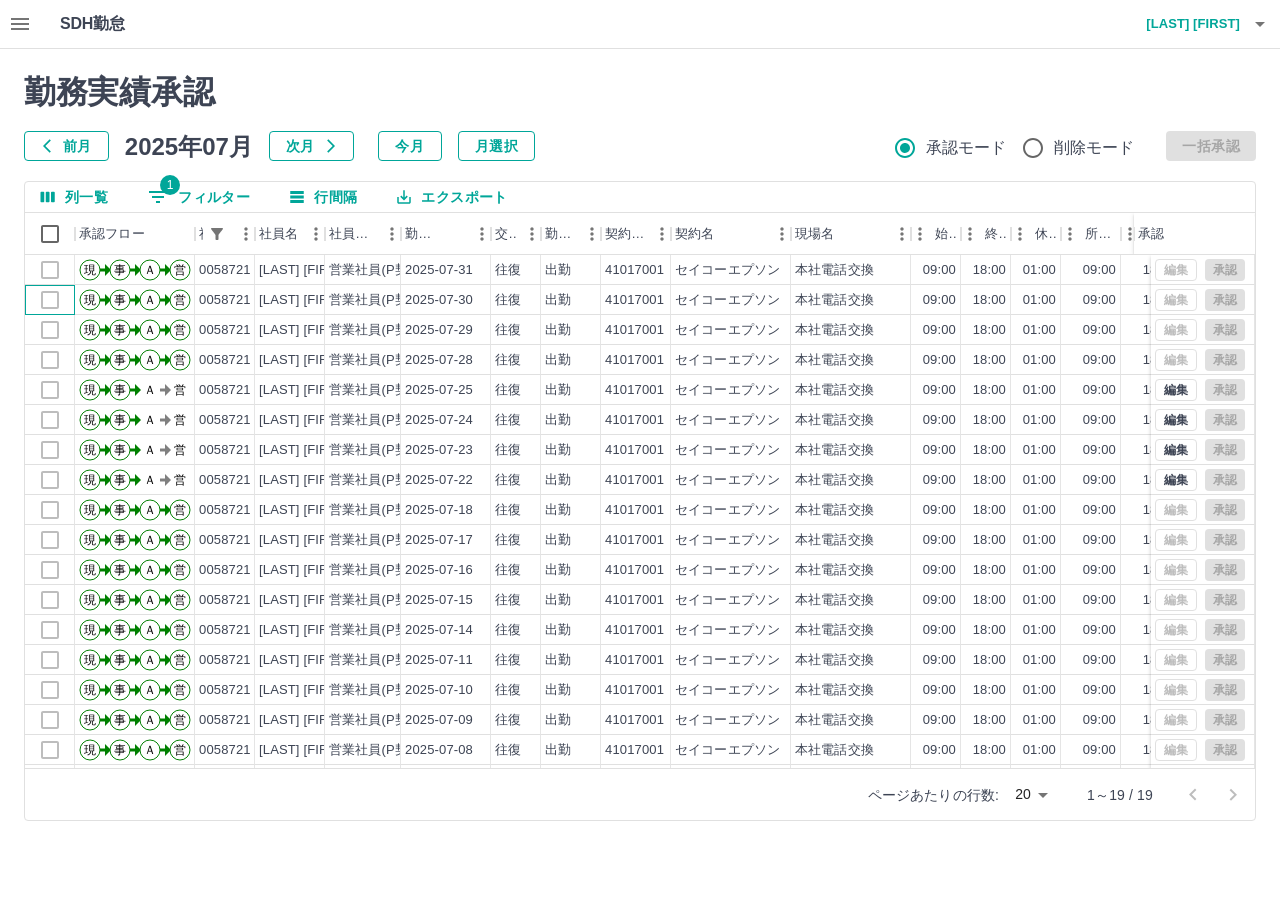 click at bounding box center (50, 300) 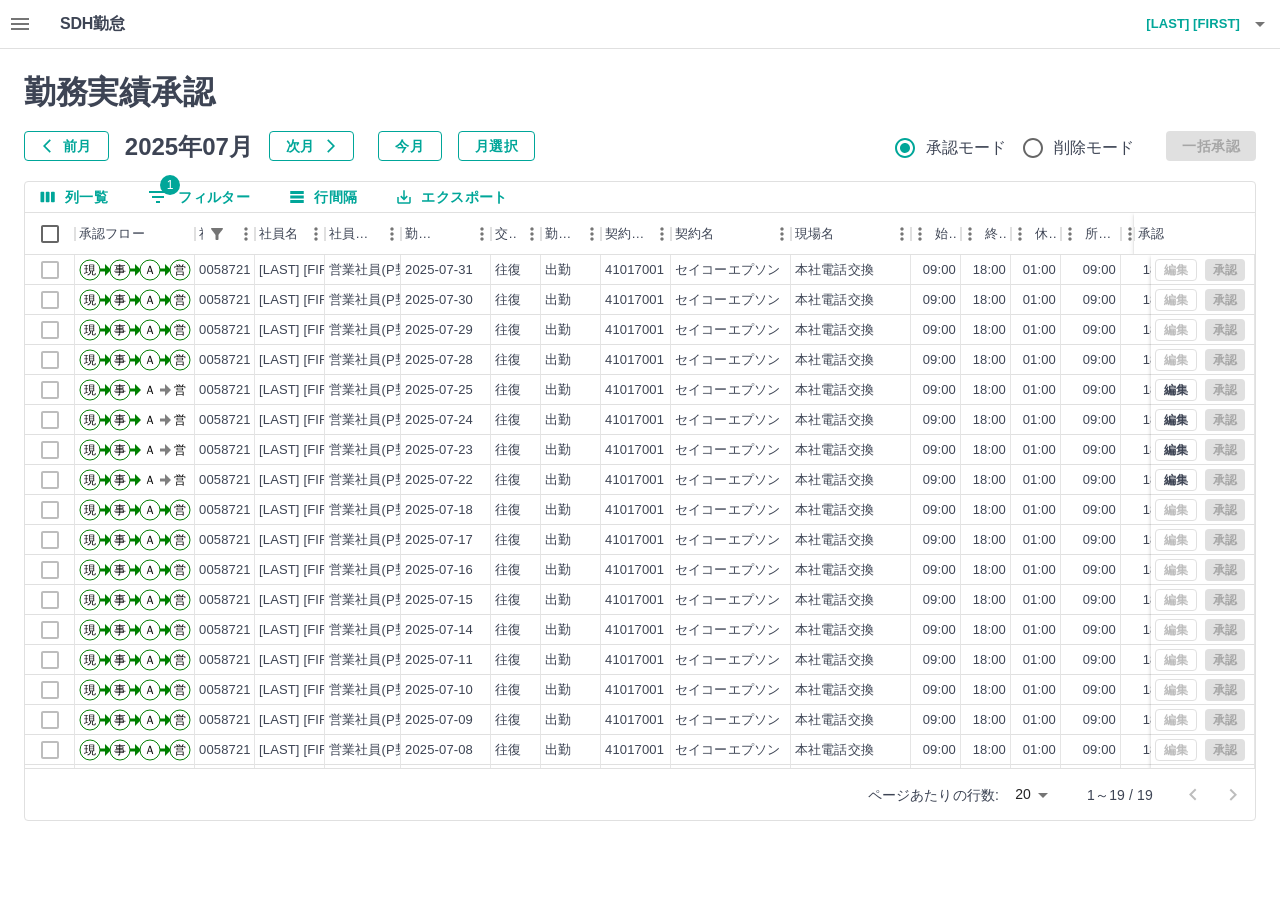 click on "削除モード" at bounding box center (1094, 148) 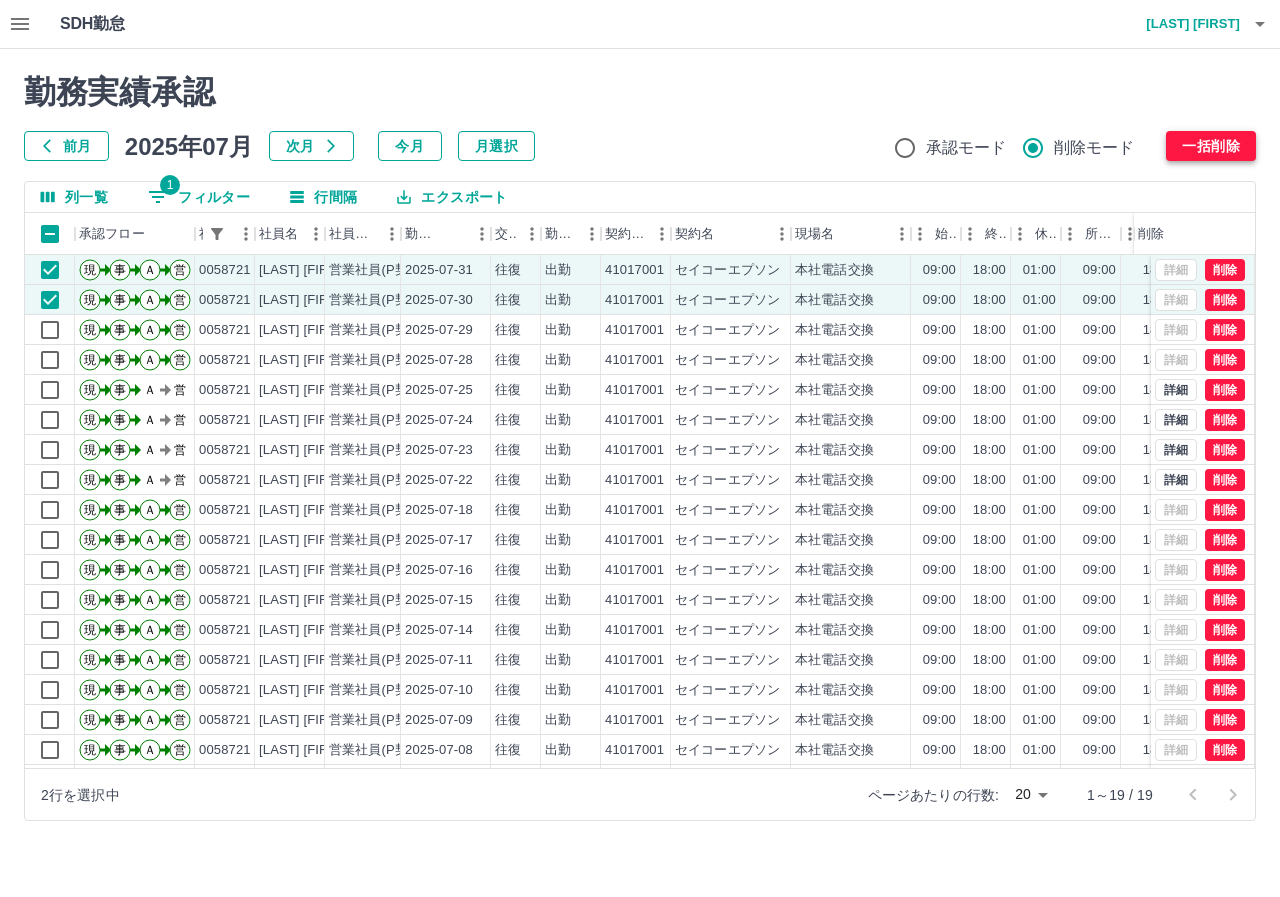 click on "一括削除" at bounding box center [1211, 146] 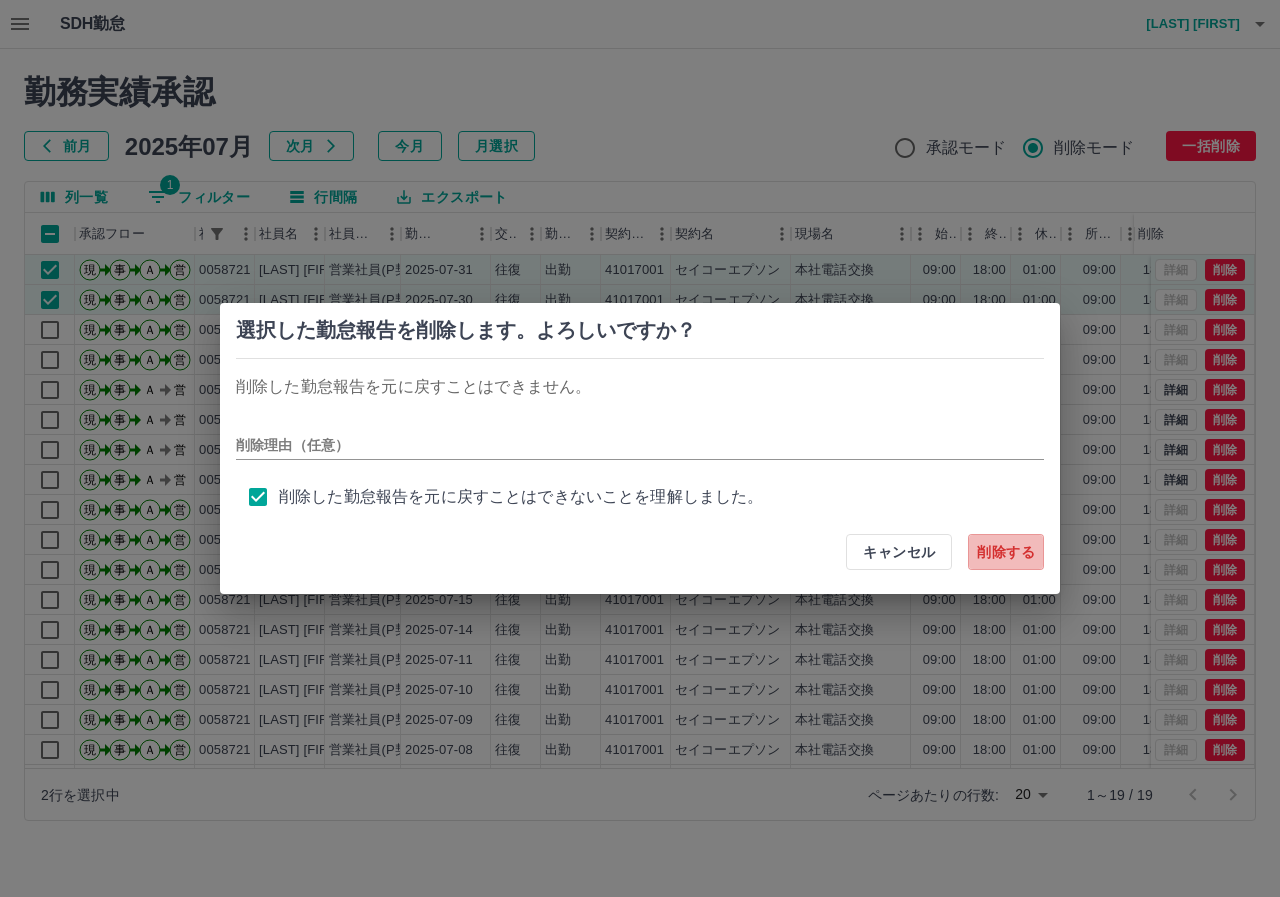 click on "削除する" at bounding box center (1006, 552) 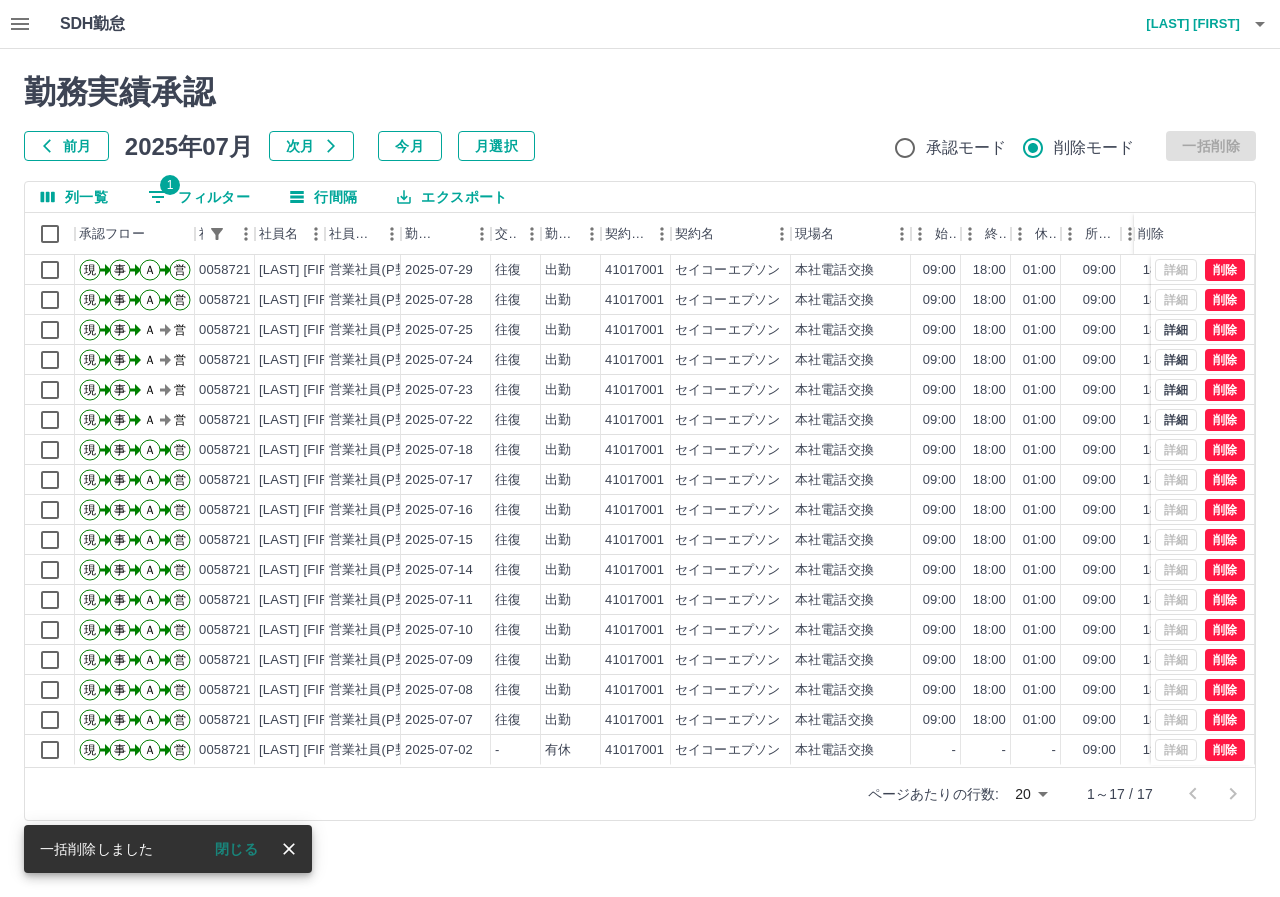 click on "1 フィルター" at bounding box center (199, 197) 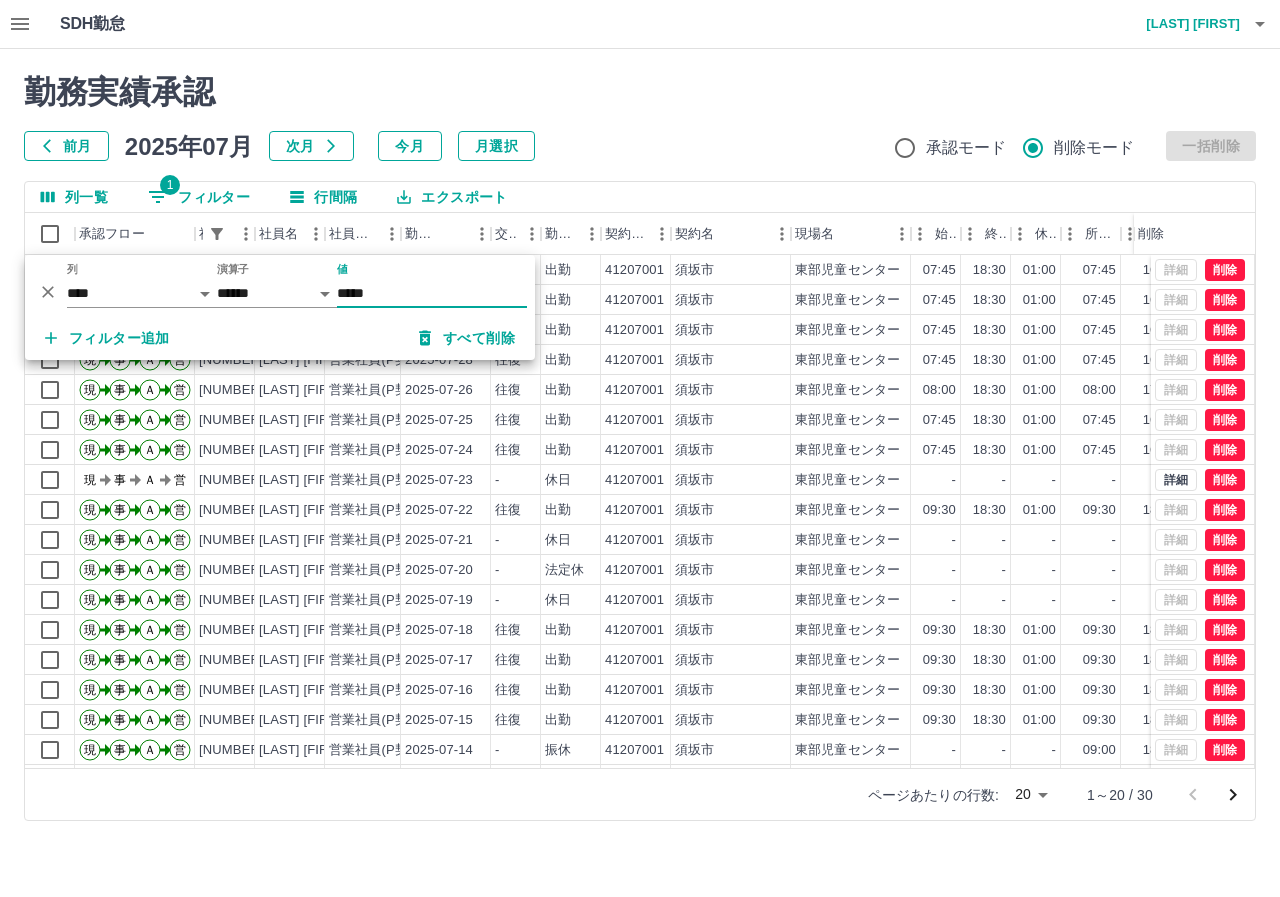 scroll, scrollTop: 104, scrollLeft: 0, axis: vertical 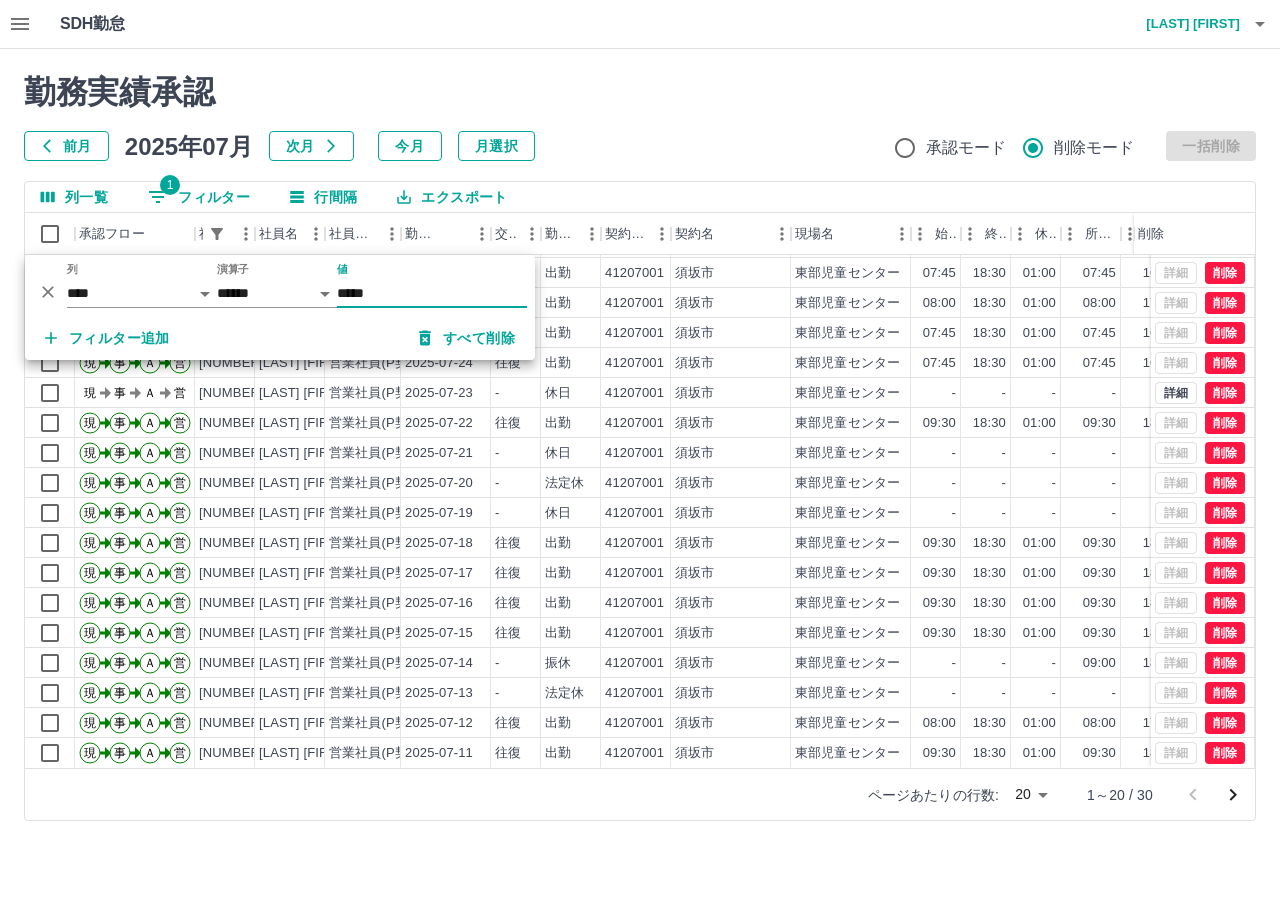 type on "*****" 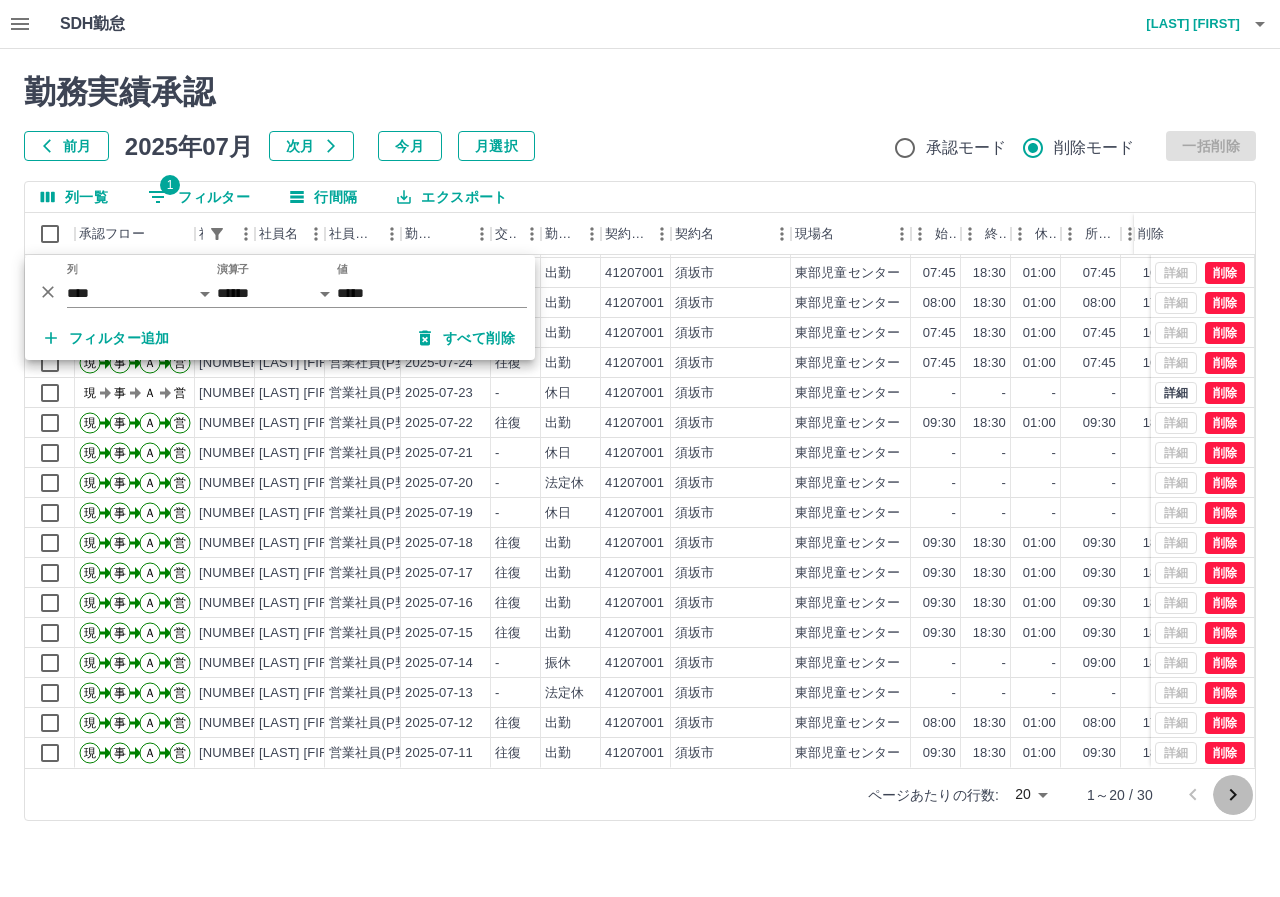 click 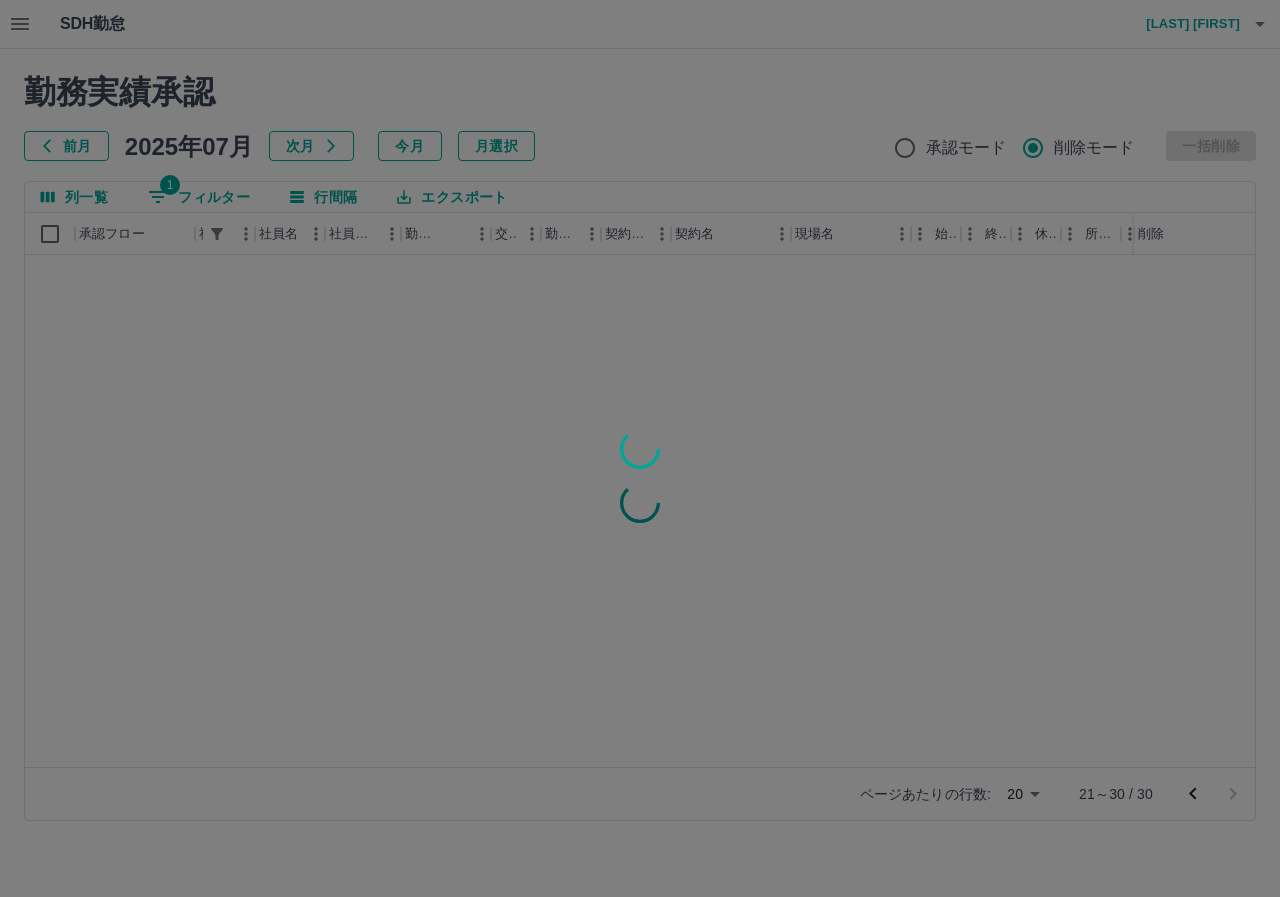 scroll, scrollTop: 0, scrollLeft: 0, axis: both 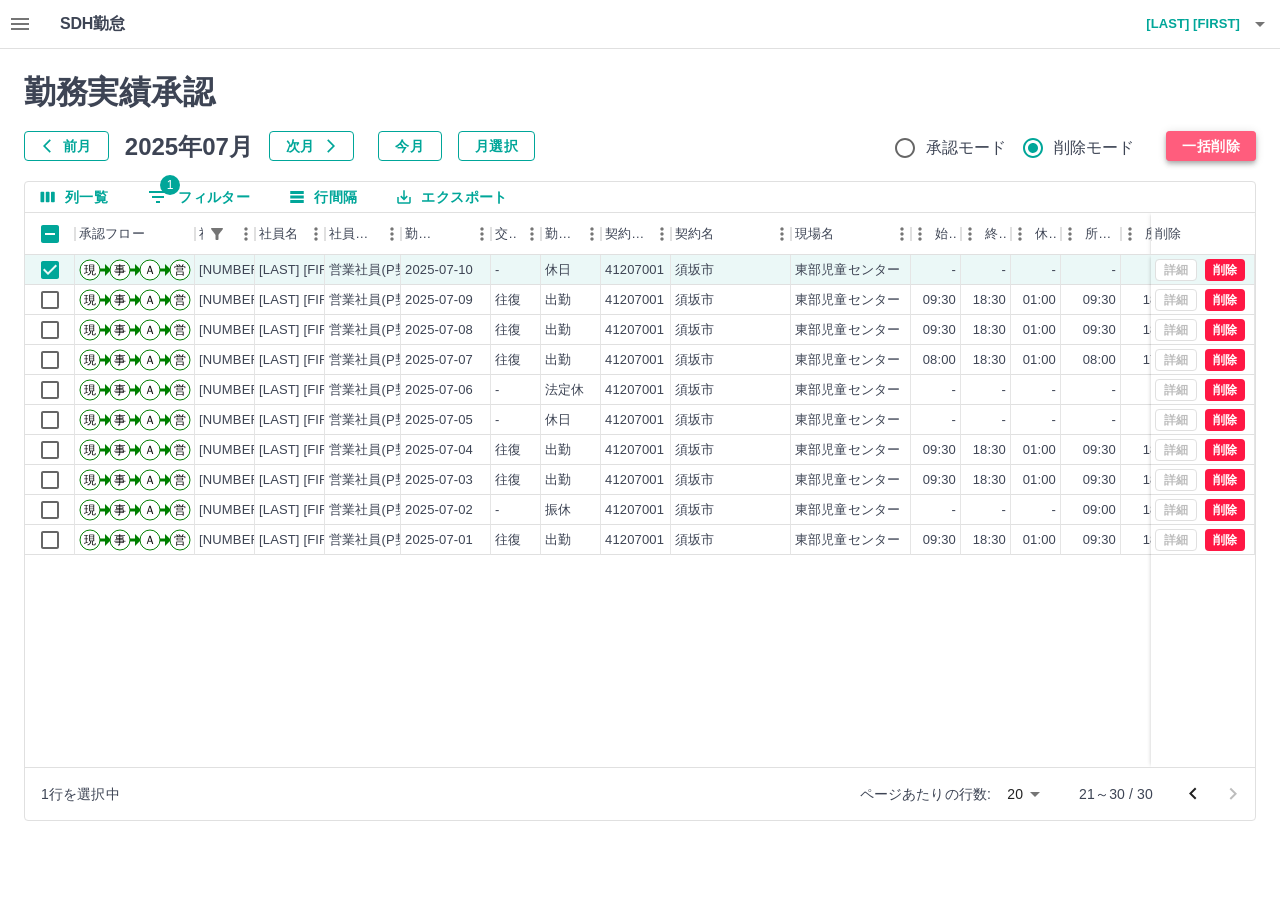 click on "一括削除" at bounding box center (1211, 146) 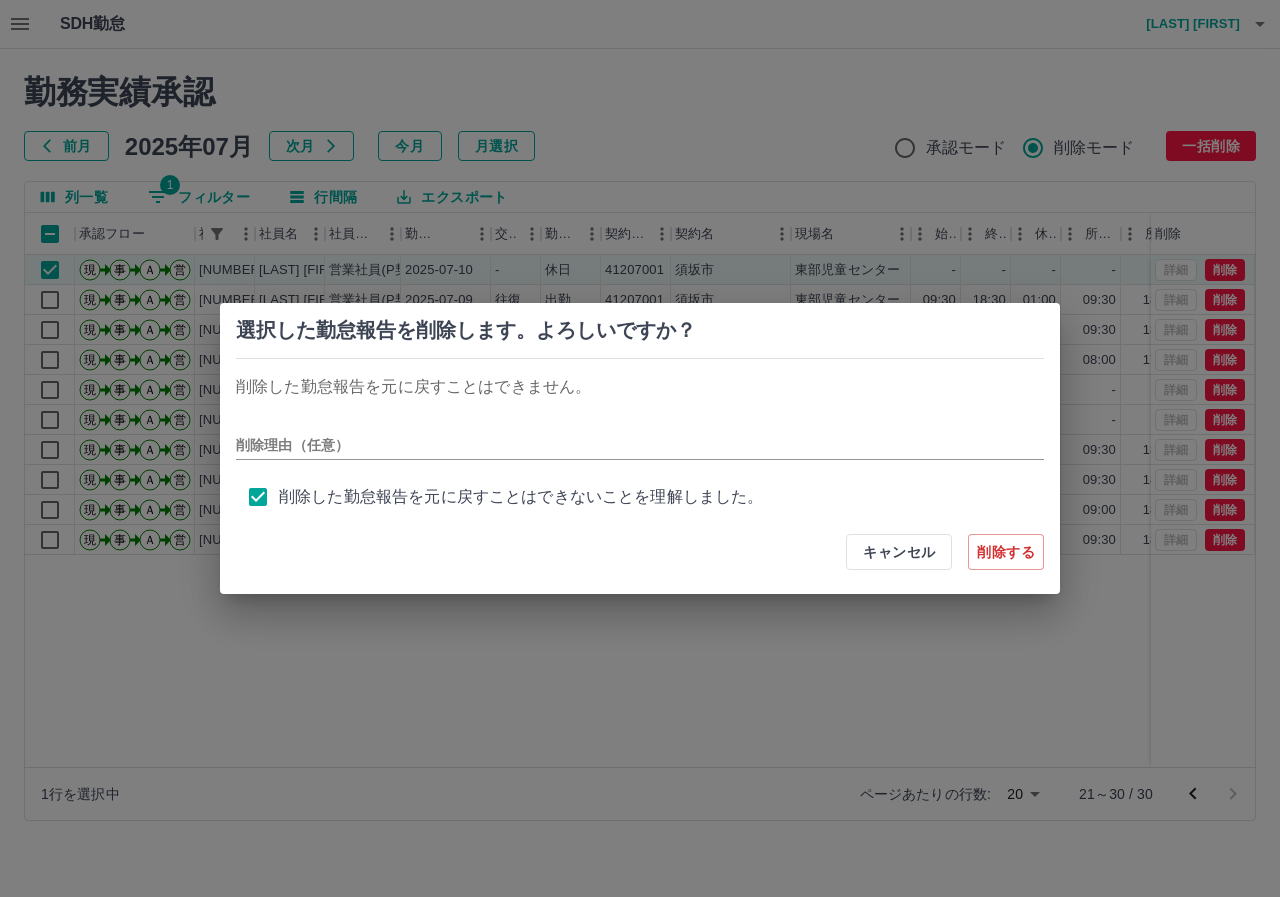 click on "削除する" at bounding box center (1006, 552) 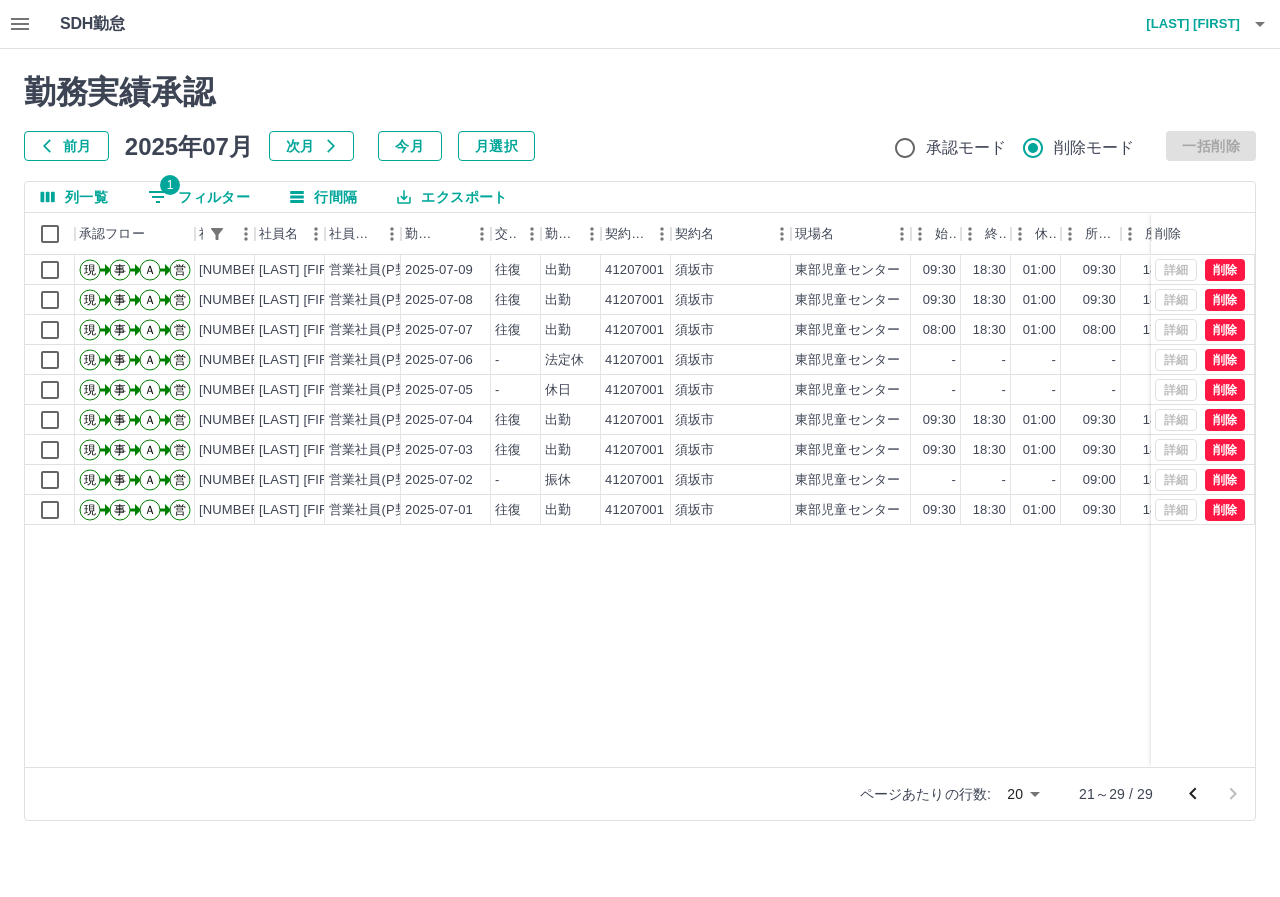 click on "1 フィルター" at bounding box center [199, 197] 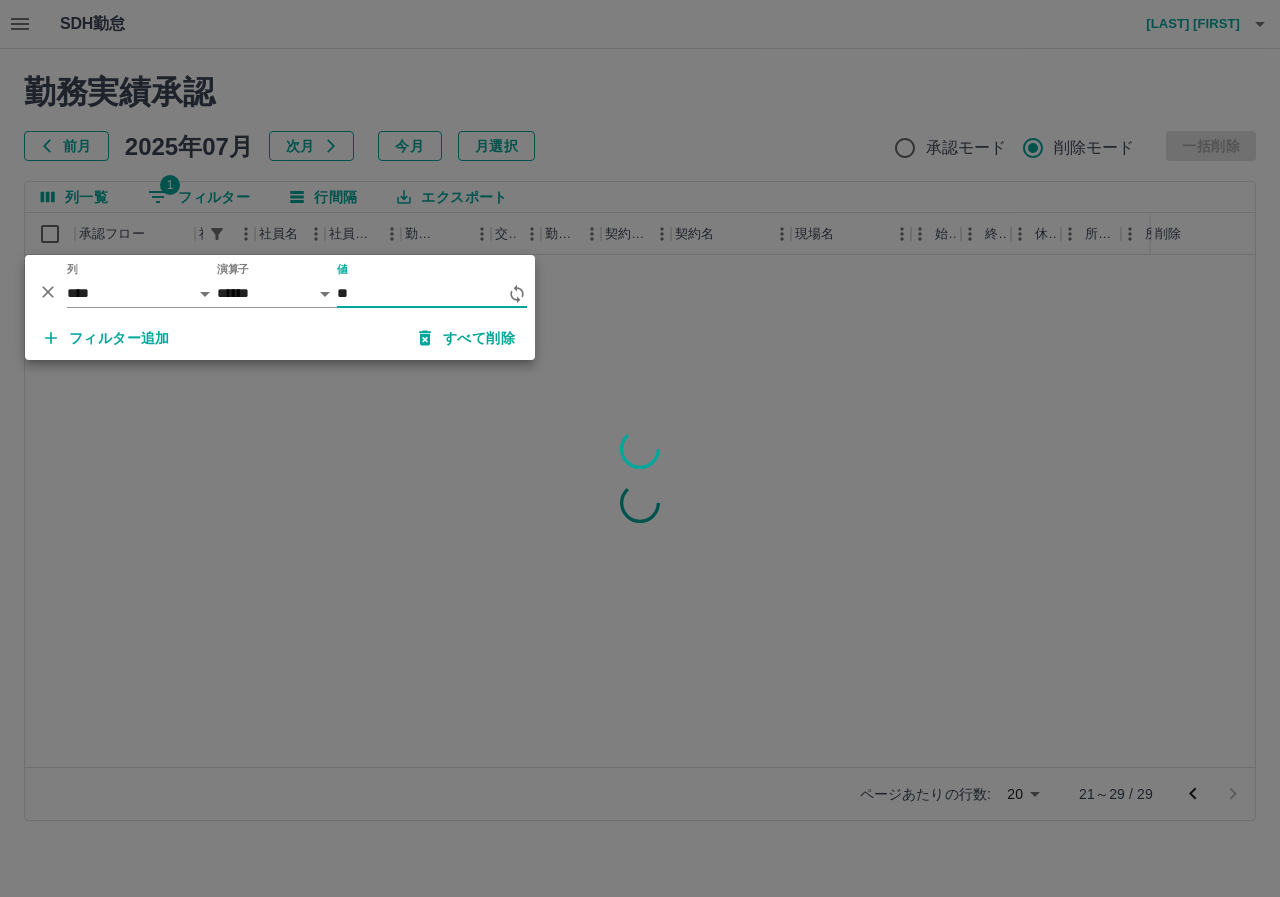 type on "*" 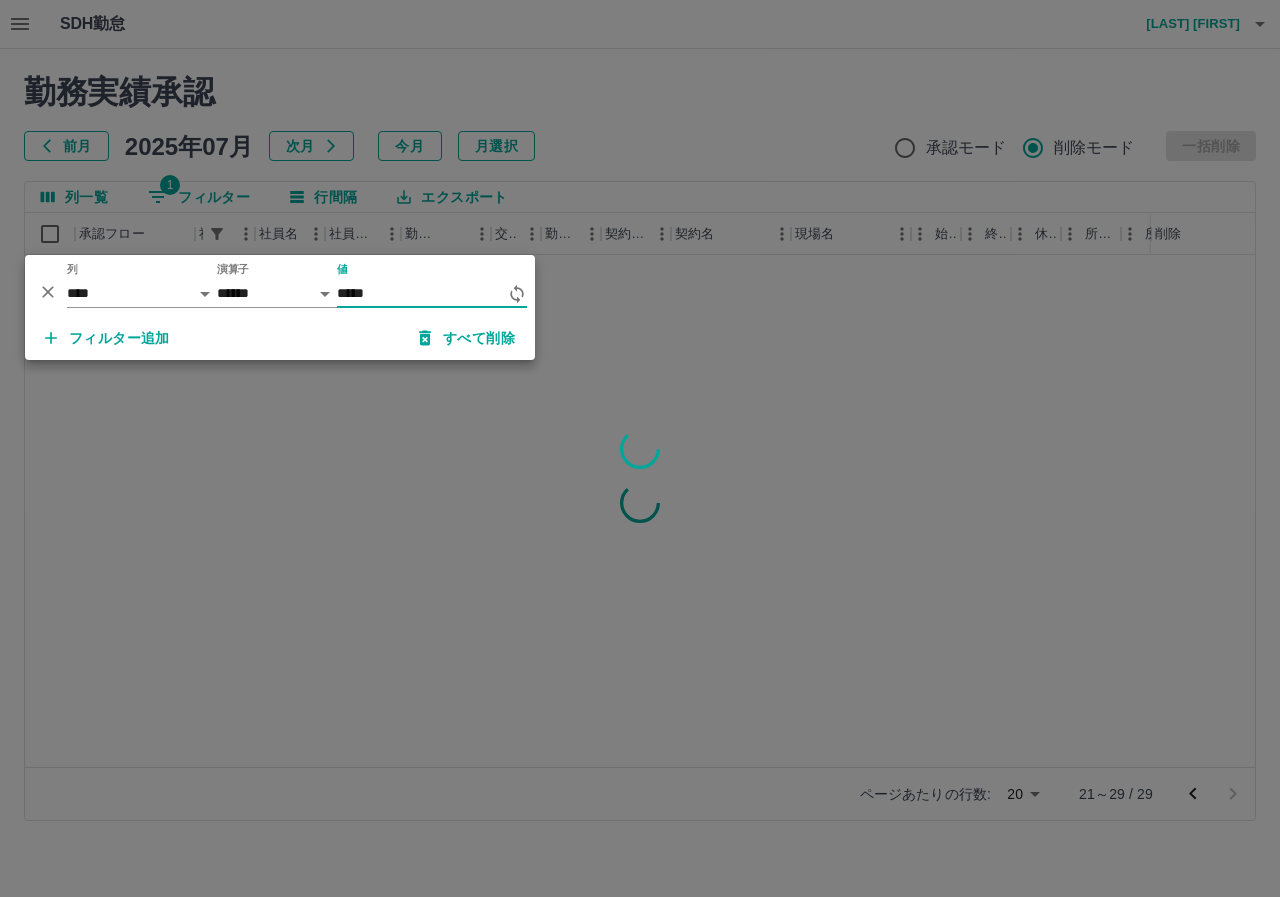 type on "*****" 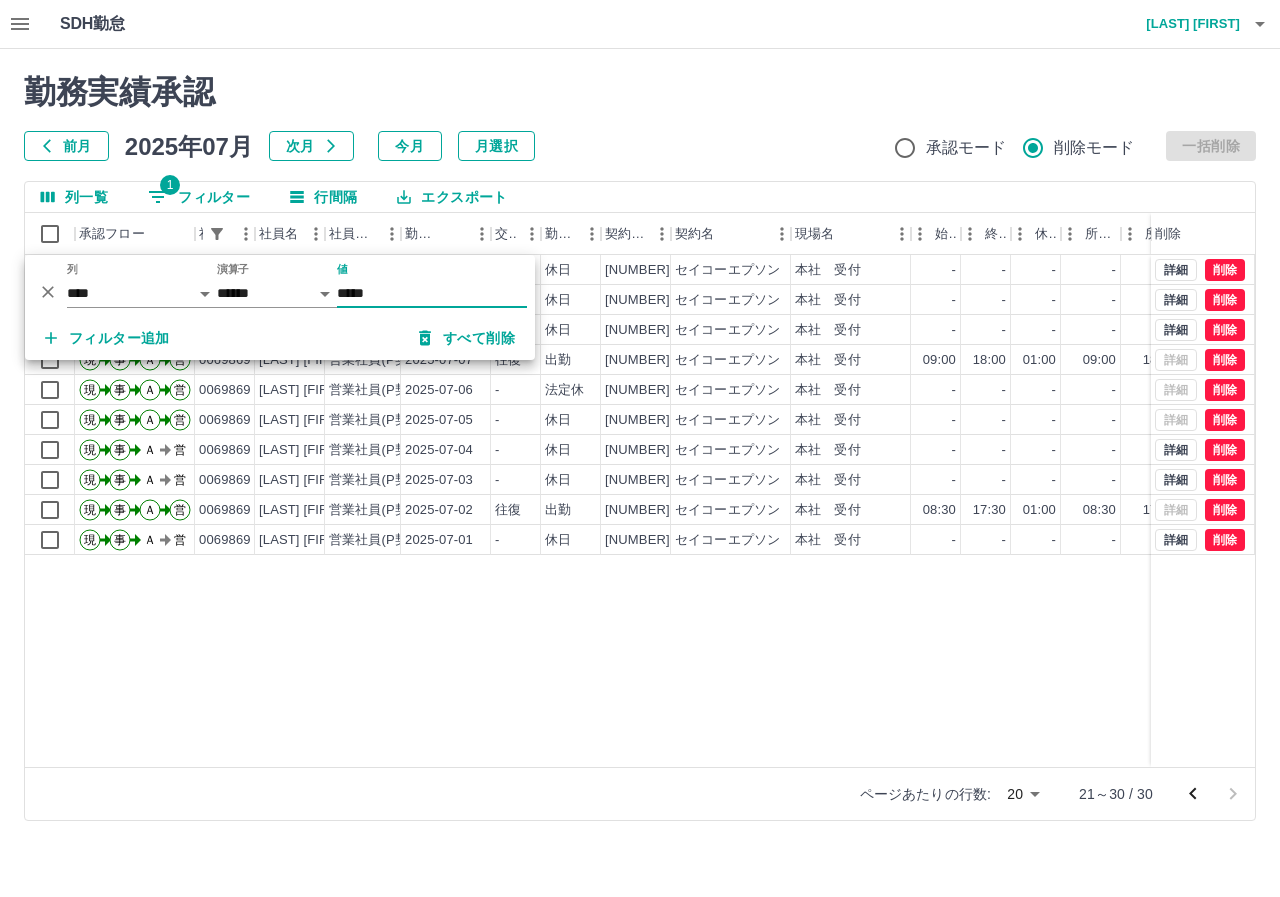 click 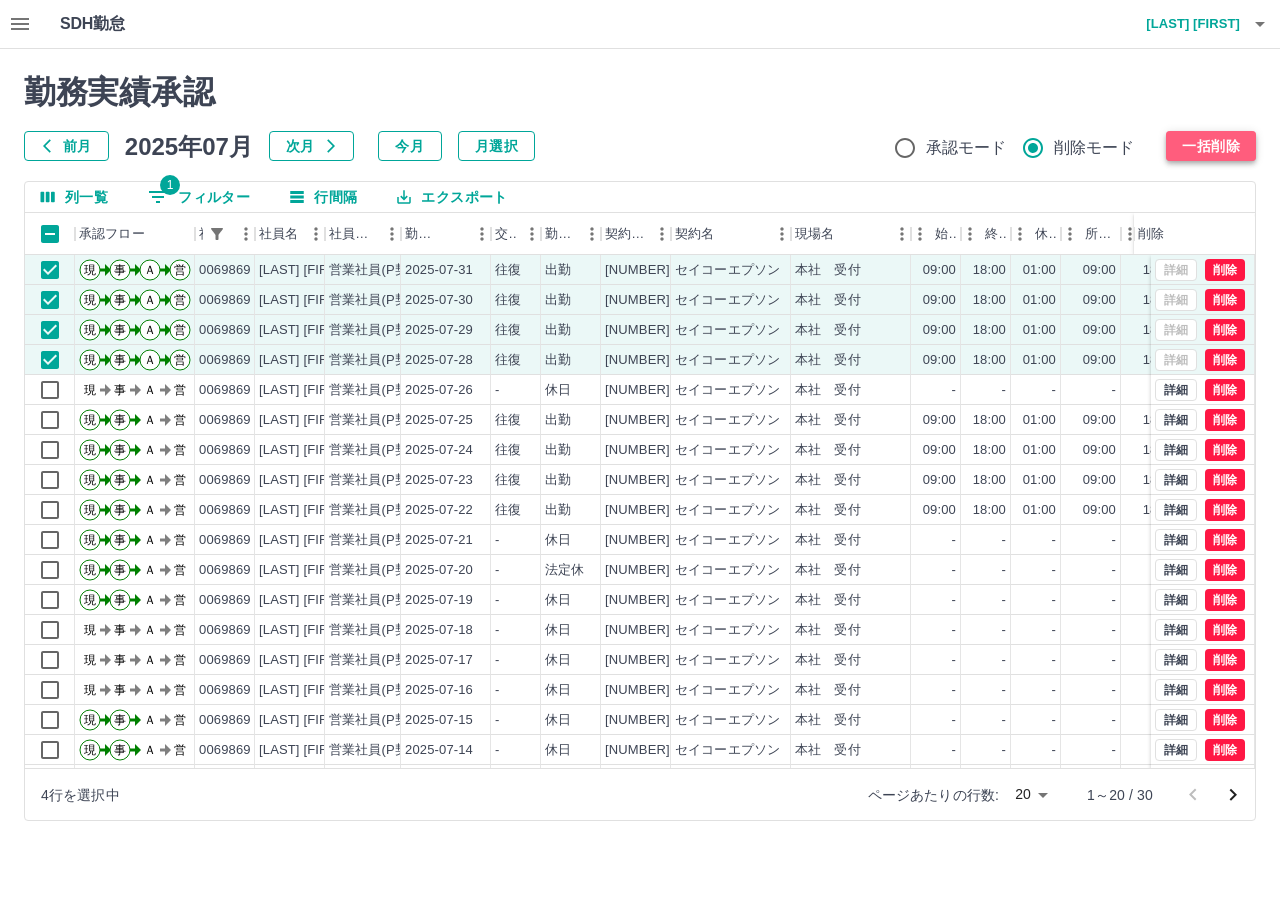 click on "一括削除" at bounding box center [1211, 146] 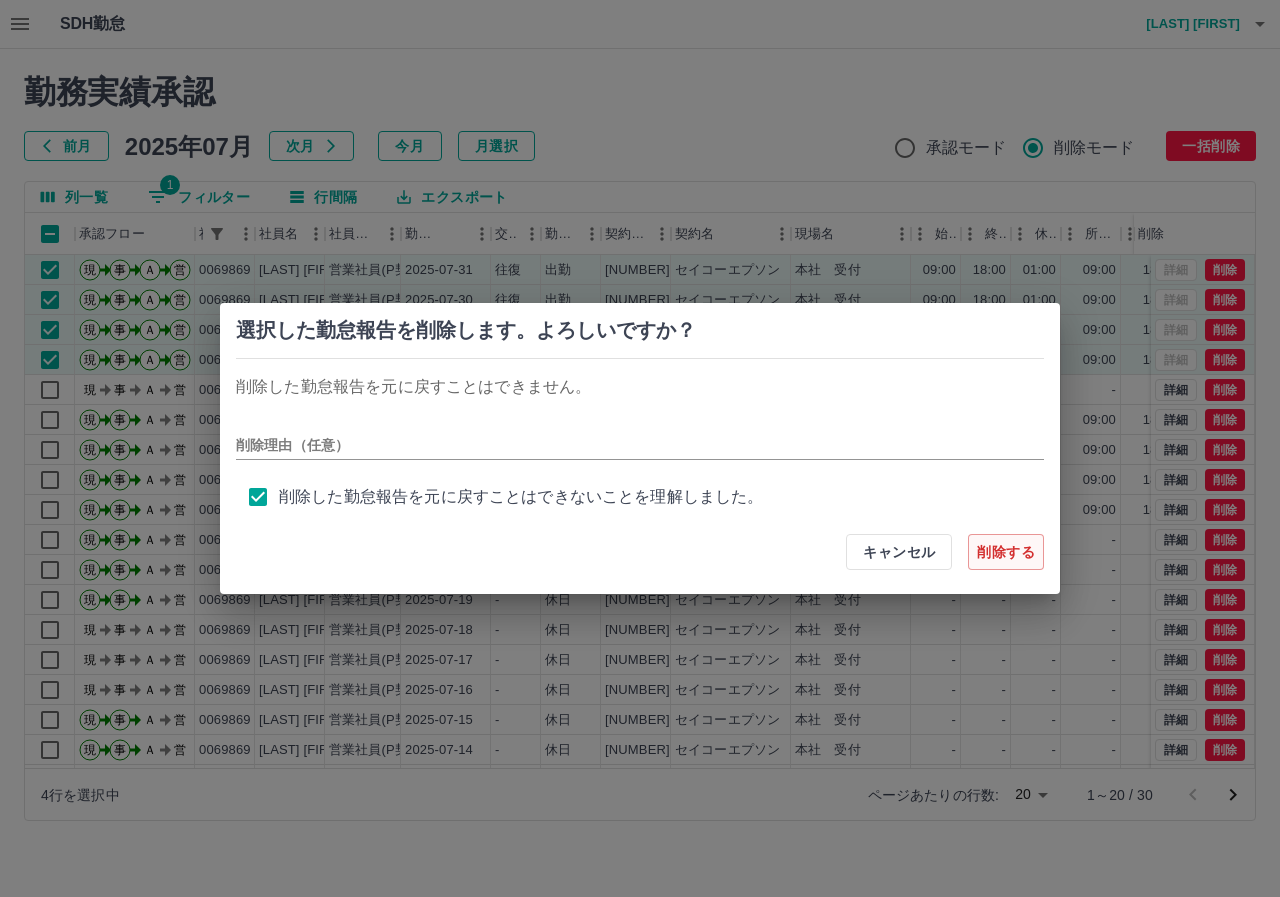 click on "削除する" at bounding box center (1006, 552) 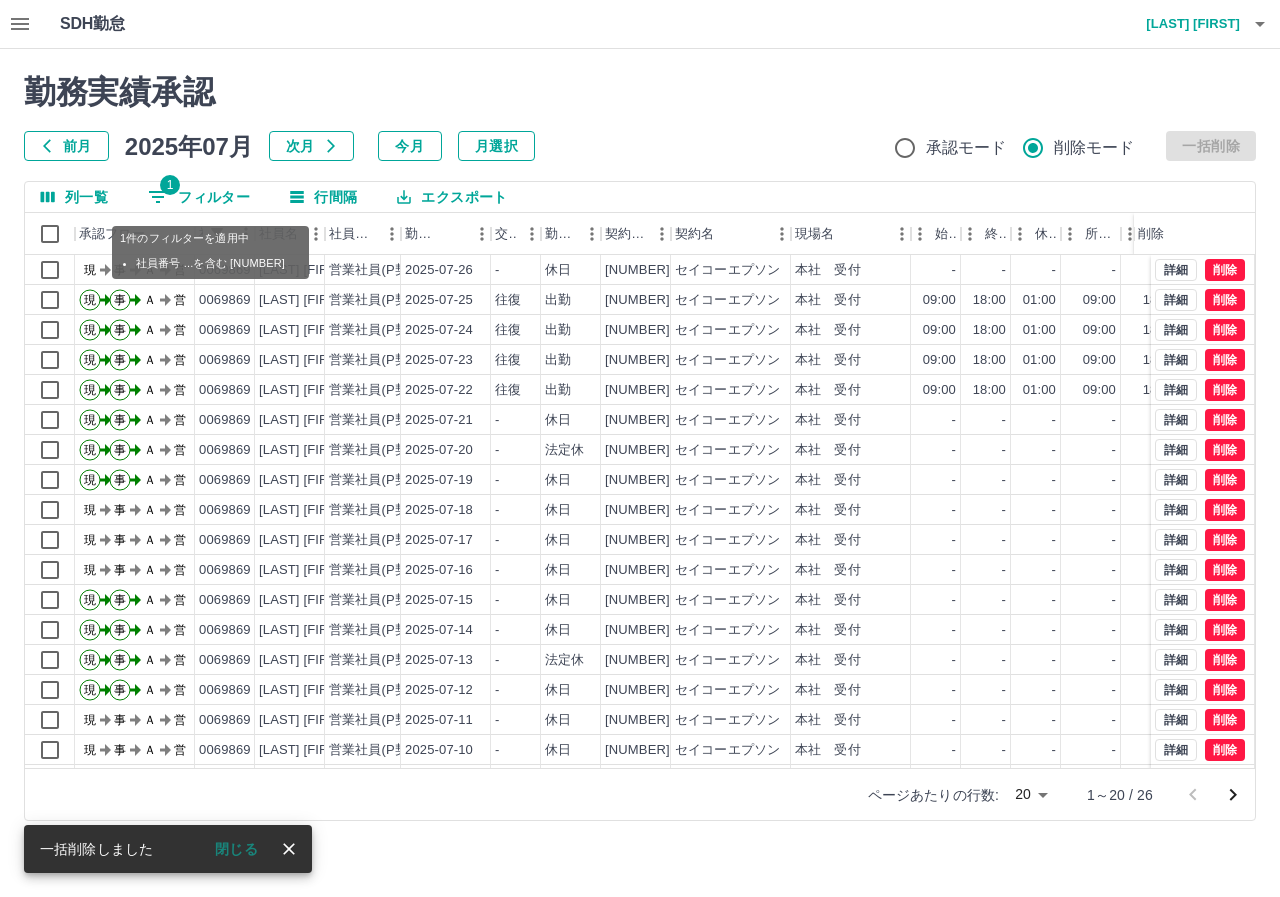 click on "1 フィルター" at bounding box center [199, 197] 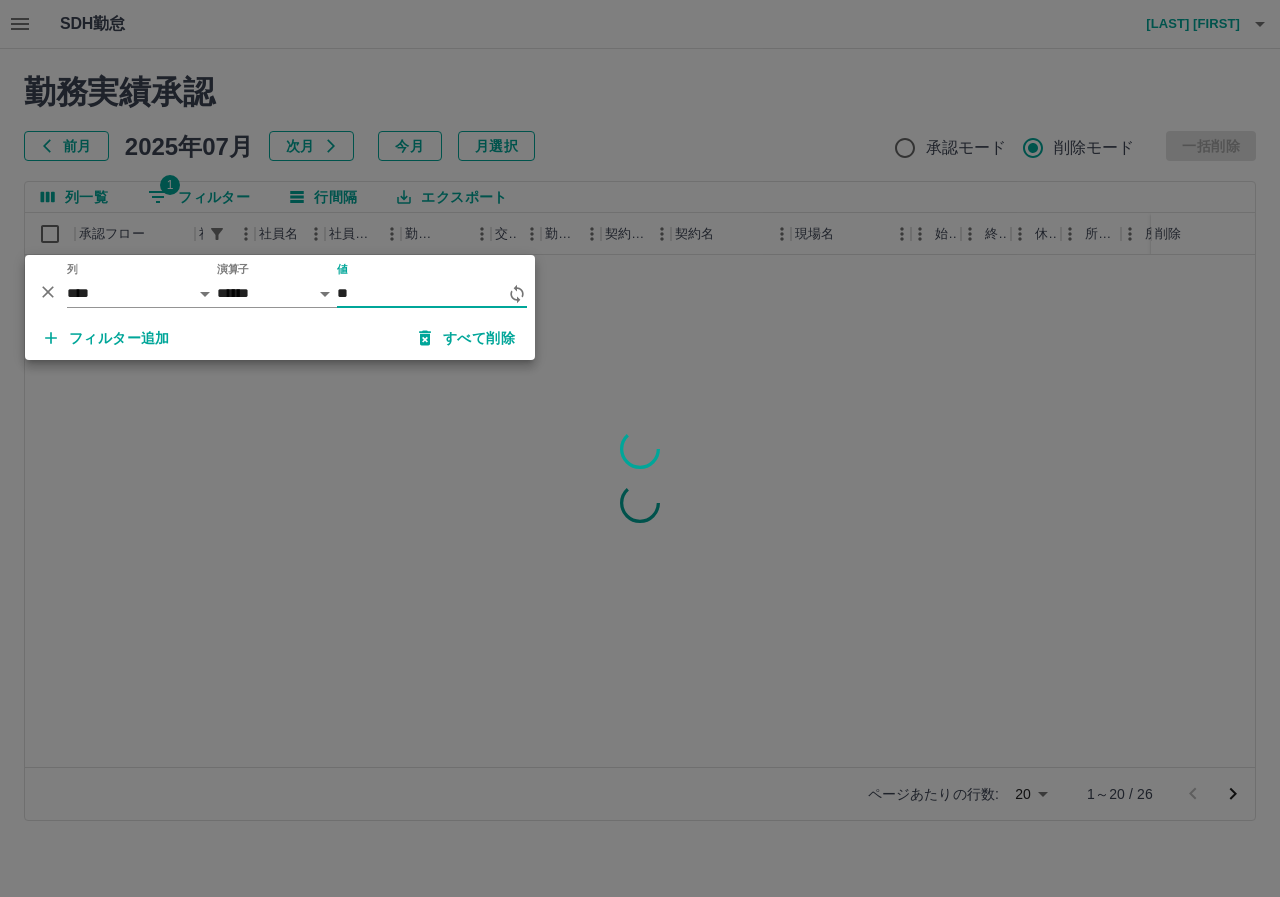 type on "*" 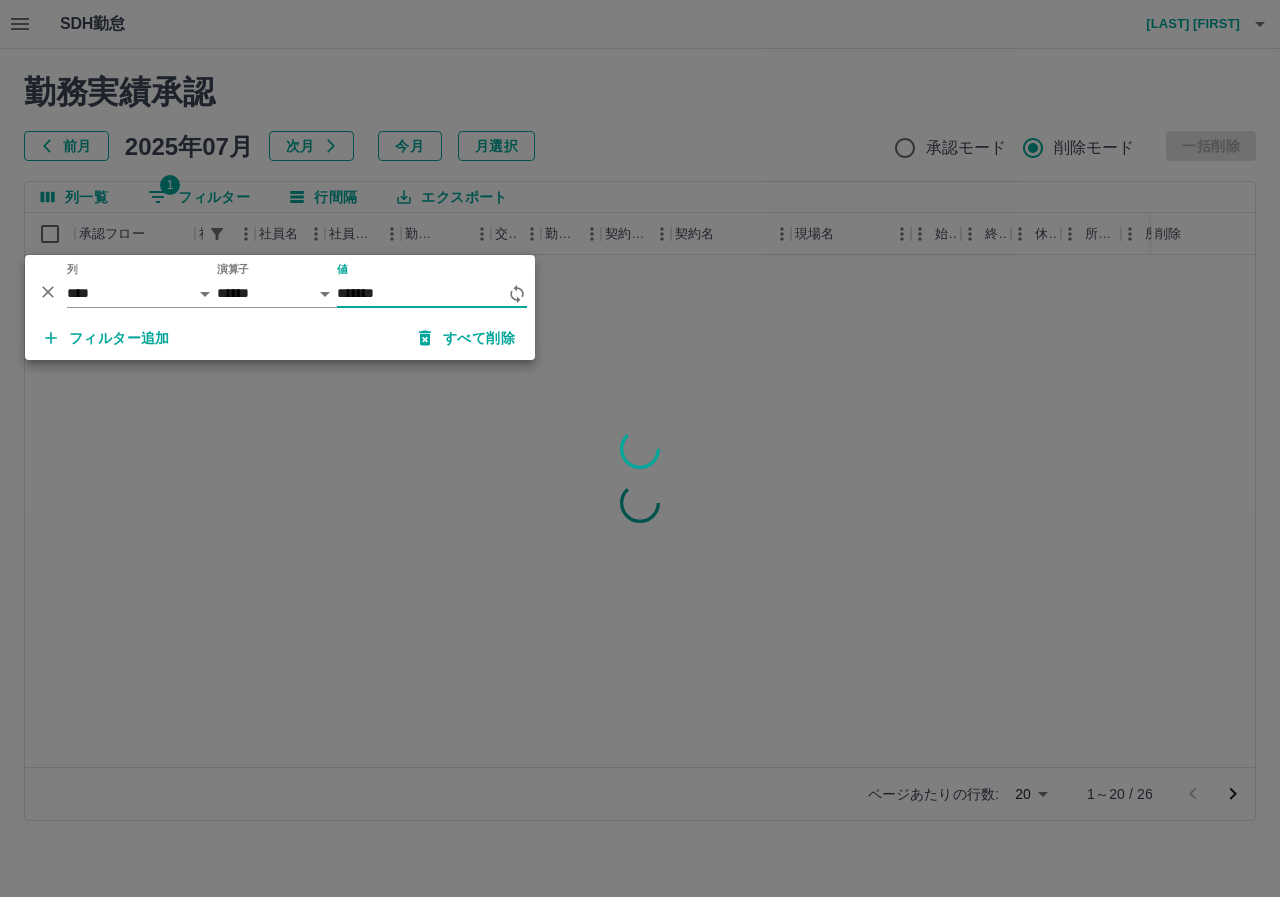 type on "*******" 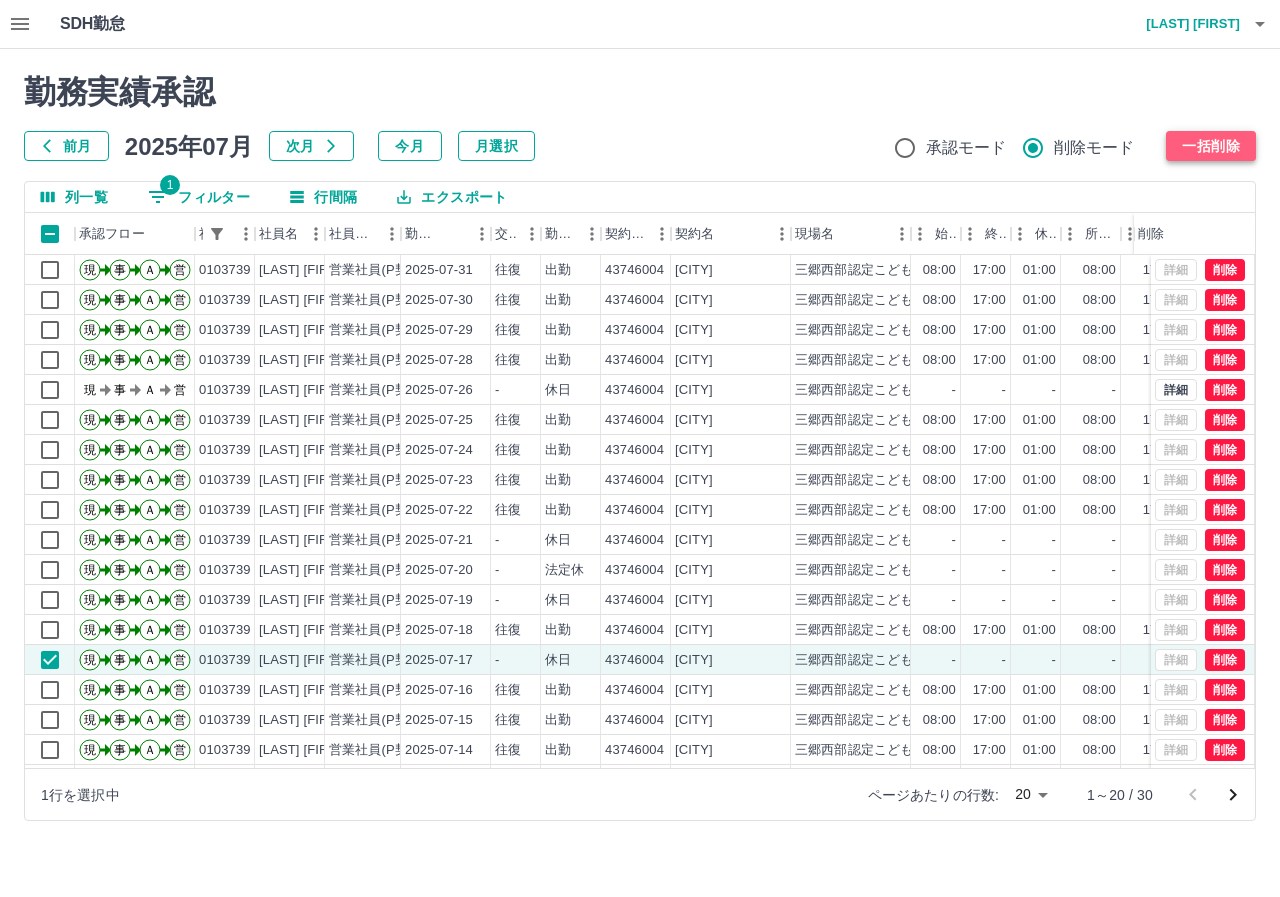 click on "一括削除" at bounding box center [1211, 146] 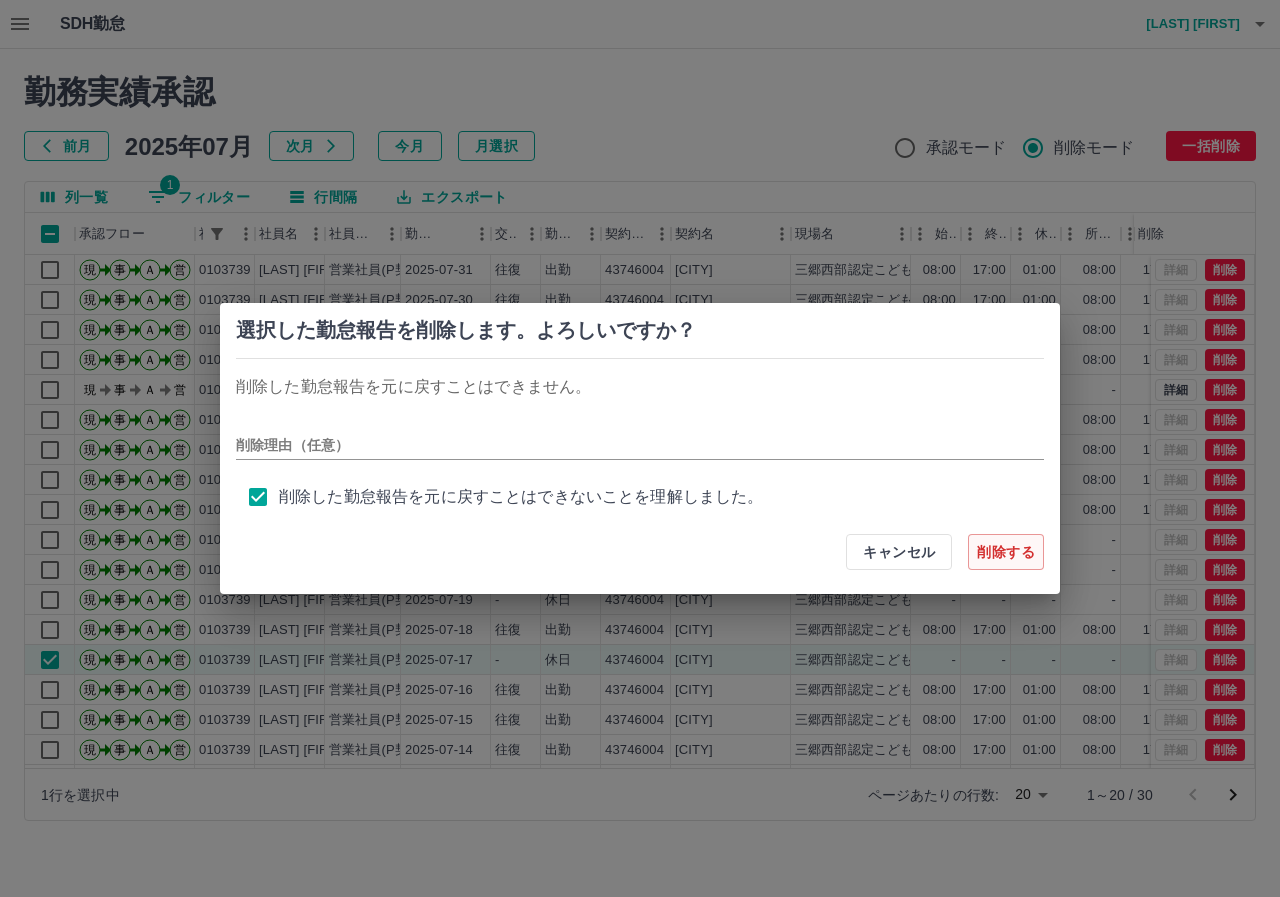 click on "削除する" at bounding box center [1006, 552] 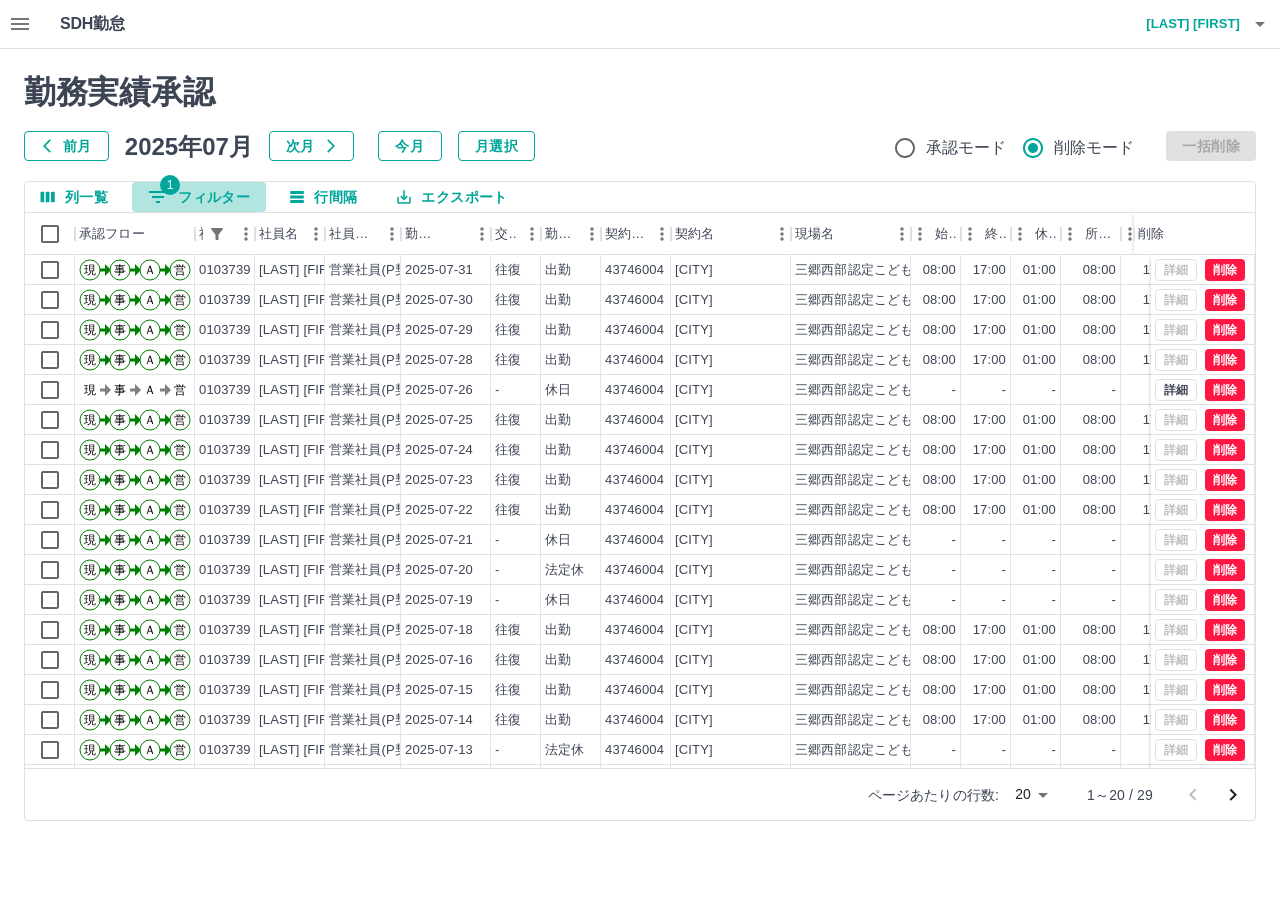click on "1 フィルター" at bounding box center (199, 197) 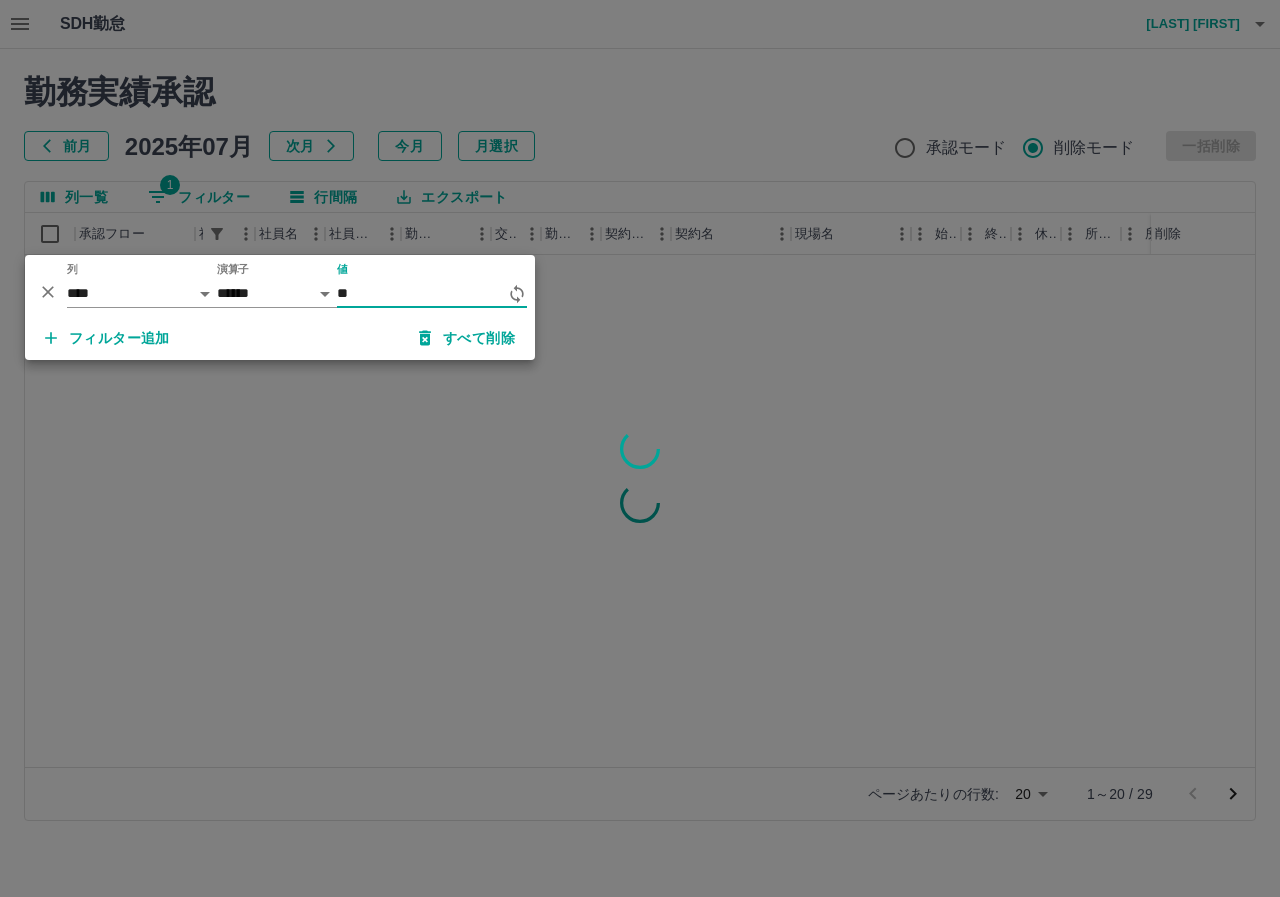 type on "*" 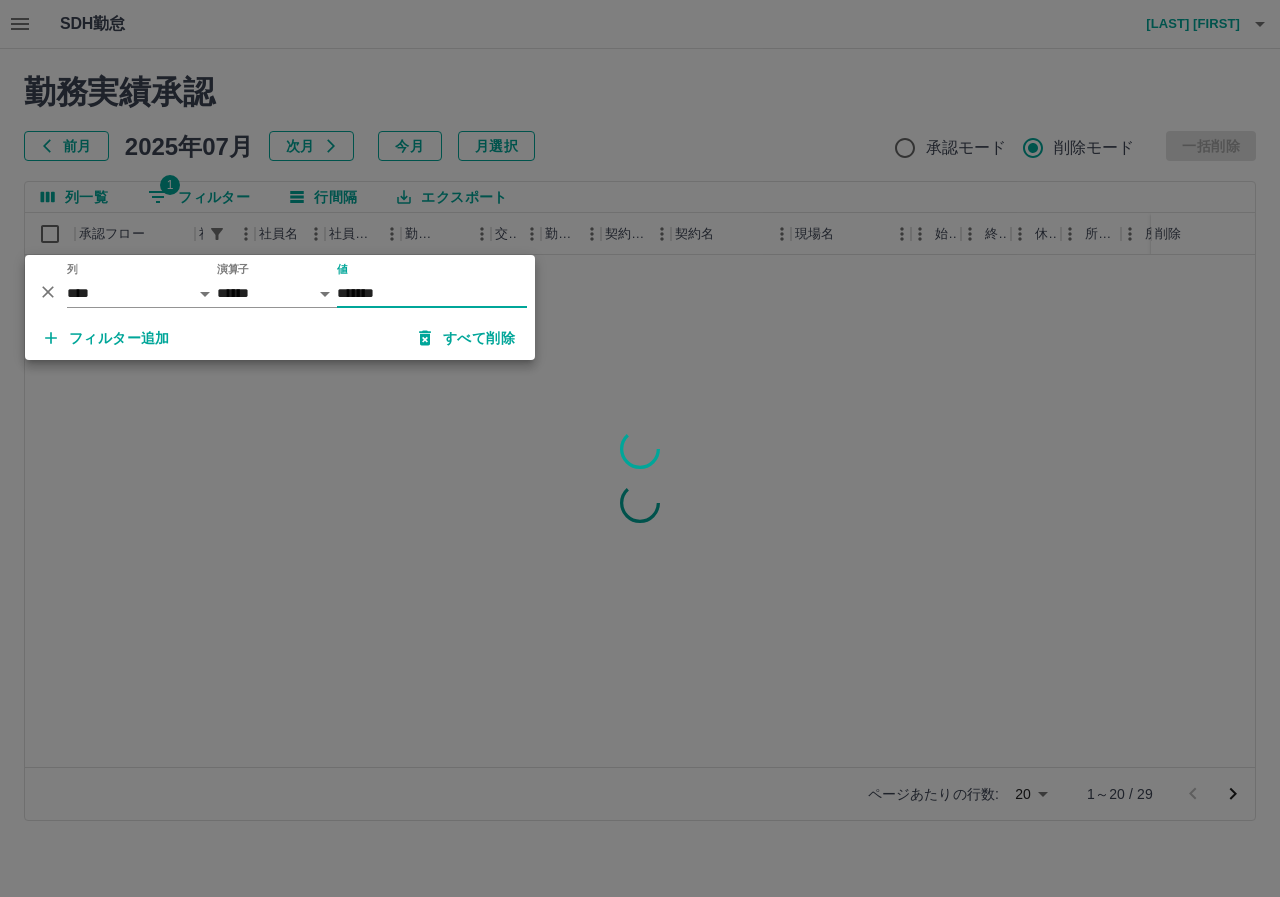 type on "*******" 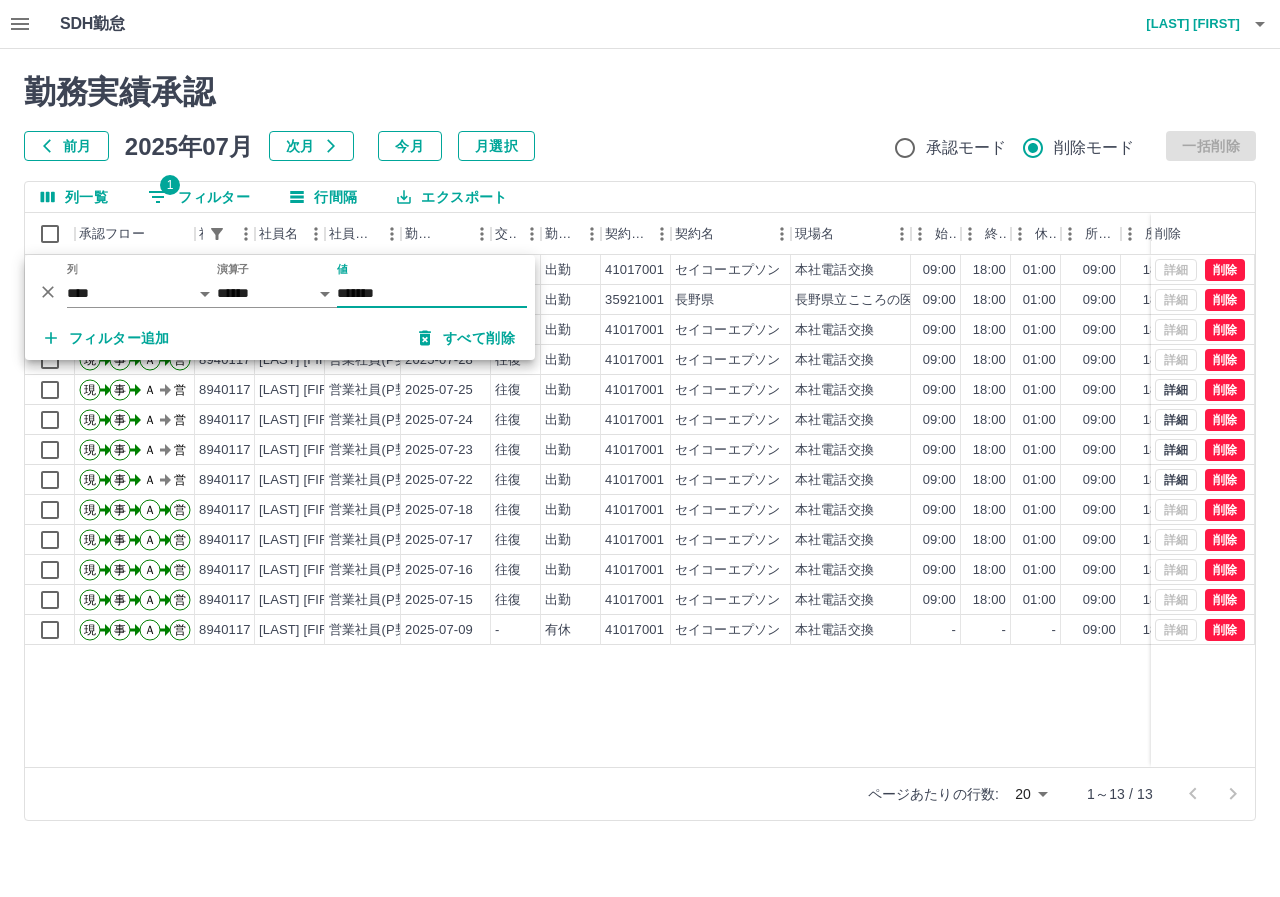 click on "現 事 Ａ 営 [NUMBER] 後町　ゆかり 営業社員(P契約) [DATE] 往復 出勤 [NUMBER] 長野県 長野県立こころの医療センター駒ヶ根 09:00 18:00 01:00 09:00 18:00 01:00 09:00 08:00 00:00 現 事 Ａ 営 [NUMBER] 後町　ゆかり 営業社員(P契約) [DATE] 往復 出勤 [NUMBER] セイコーエプソン 本社電話交換 09:00 18:00 01:00 09:00 18:00 01:00 09:00 08:00 00:00 現 事 Ａ 営 [NUMBER] 後町　ゆかり 営業社員(P契約) [DATE] 往復 出勤 [NUMBER] セイコーエプソン 本社電話交換 09:00 18:00 01:00 09:00 18:00 01:00 09:00 08:00 00:00 現 事 Ａ 営 [NUMBER] 後町　ゆかり 営業社員(P契約) [DATE] 往復 出勤 [NUMBER] セイコーエプソン 本社電話交換 09:00 18:00 01:00 09:00 18:00 01:00 09:00 08:00 00:00 現 事 Ａ 営 [NUMBER] 後町　ゆかり 営業社員(P契約) [DATE] 往復 出勤 [NUMBER] セイコーエプソン 本社電話交換 09:00 18:00 01:00 09:00 18:00 01:00 09:00 08:00 00:00 現 事 Ａ 営 09:00" at bounding box center [898, 511] 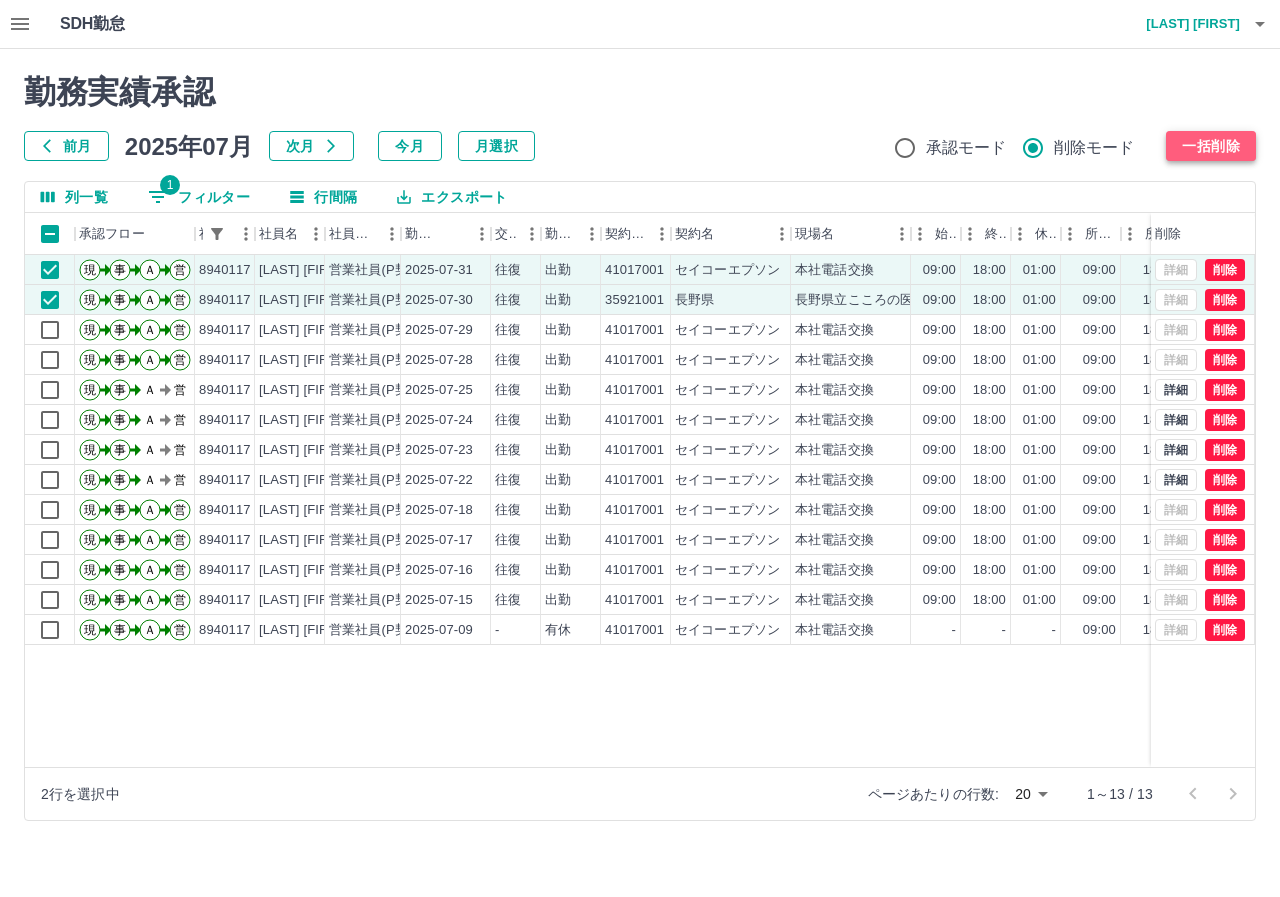 click on "一括削除" at bounding box center [1211, 146] 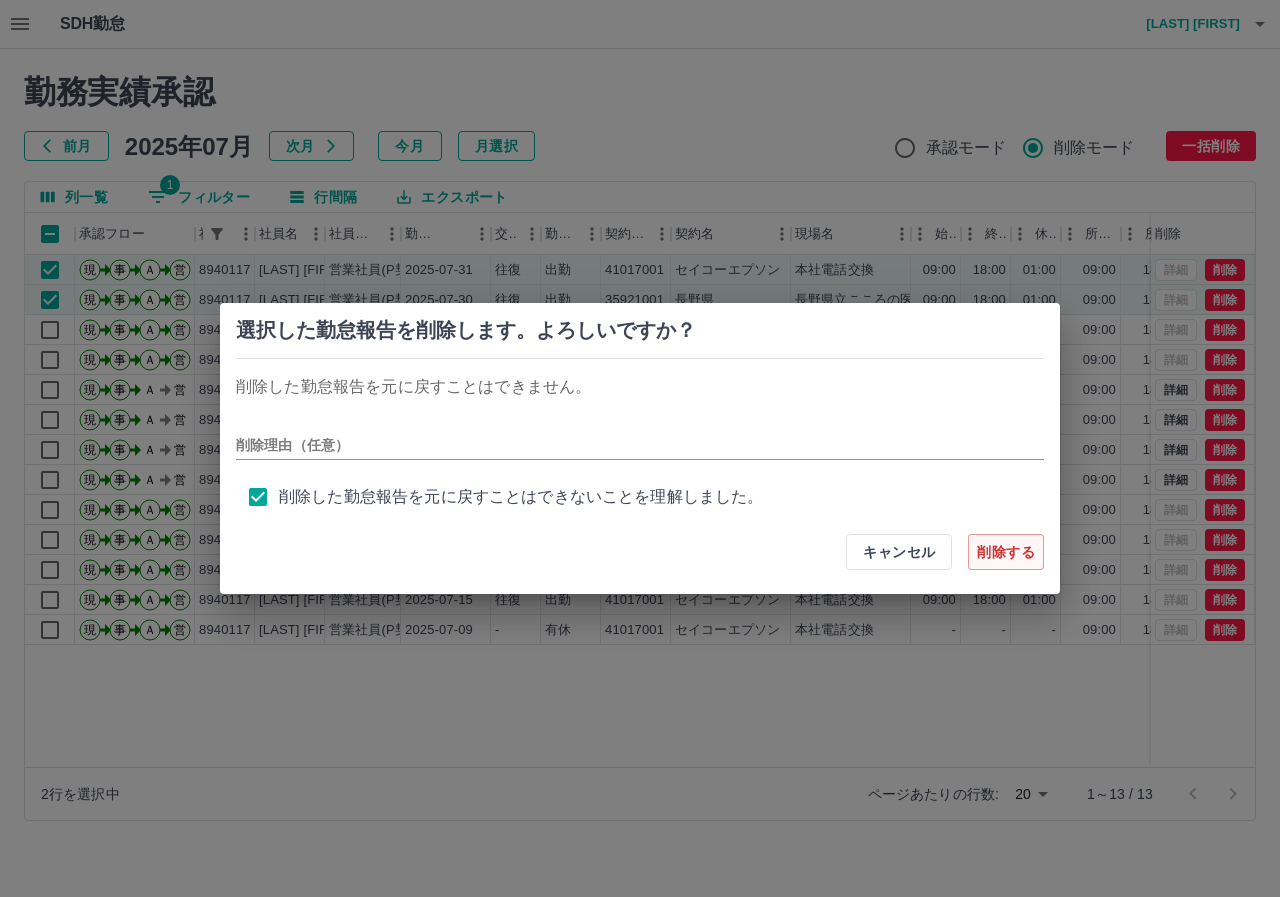 click on "削除する" at bounding box center [1006, 552] 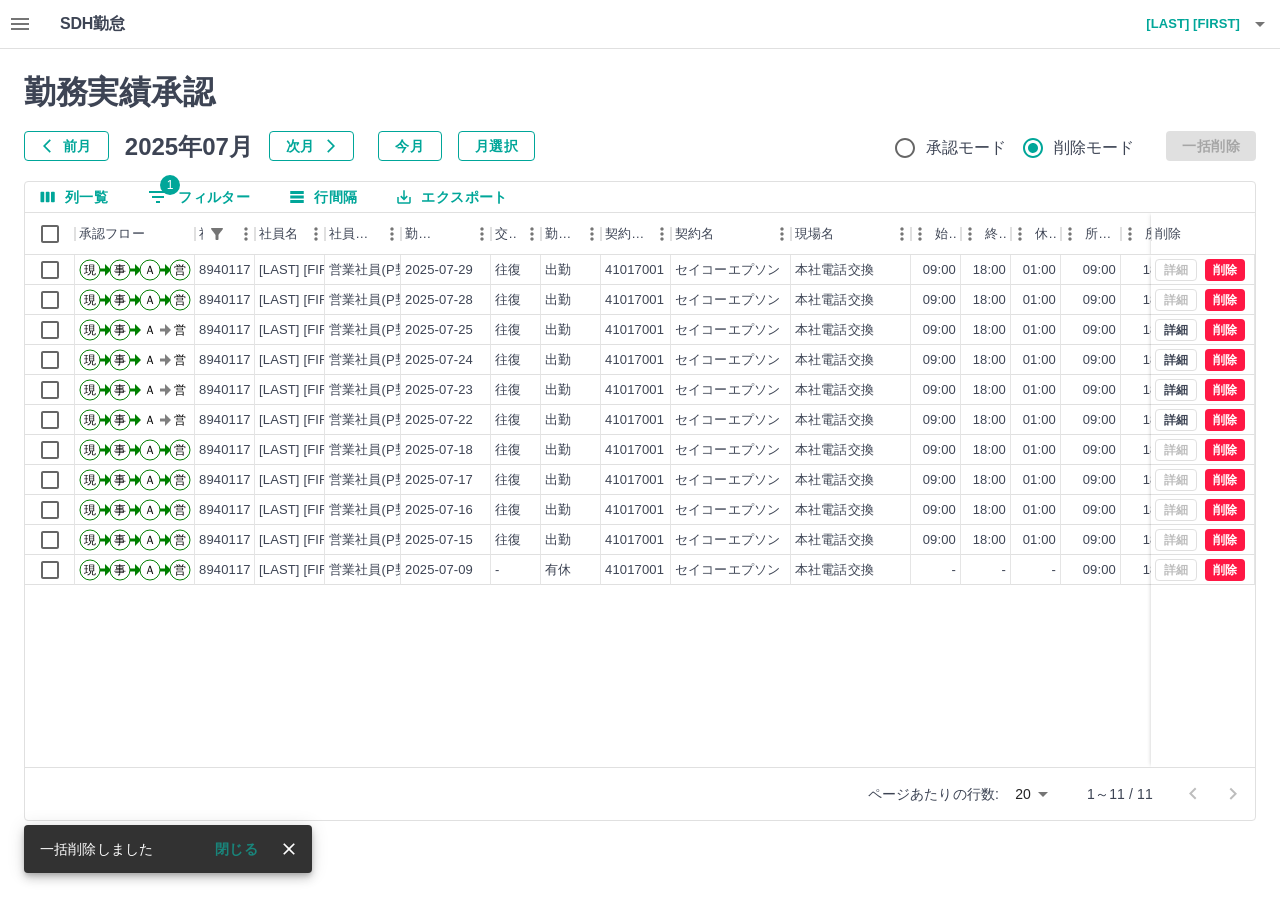click on "1 フィルター" at bounding box center (199, 197) 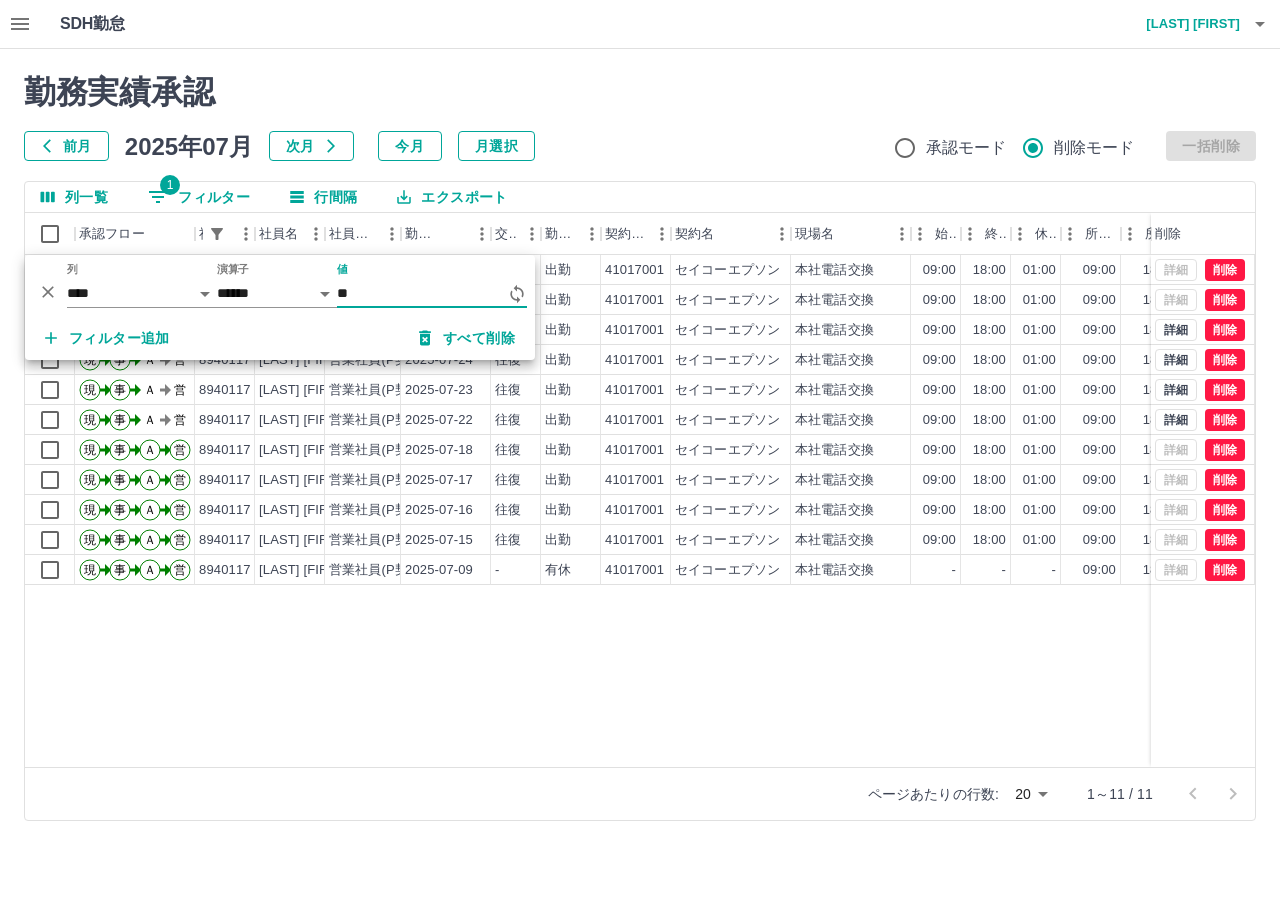 type on "*" 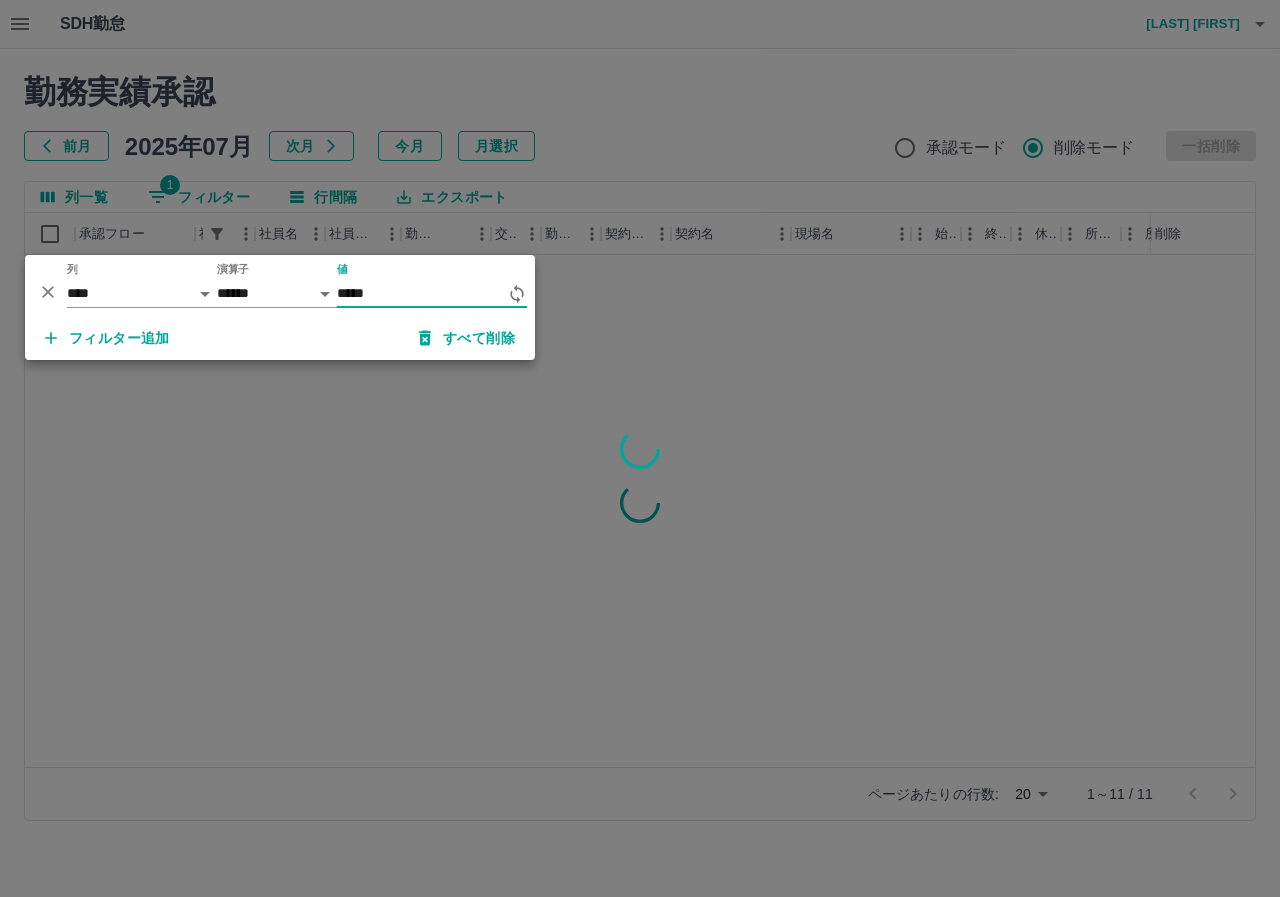 type on "*****" 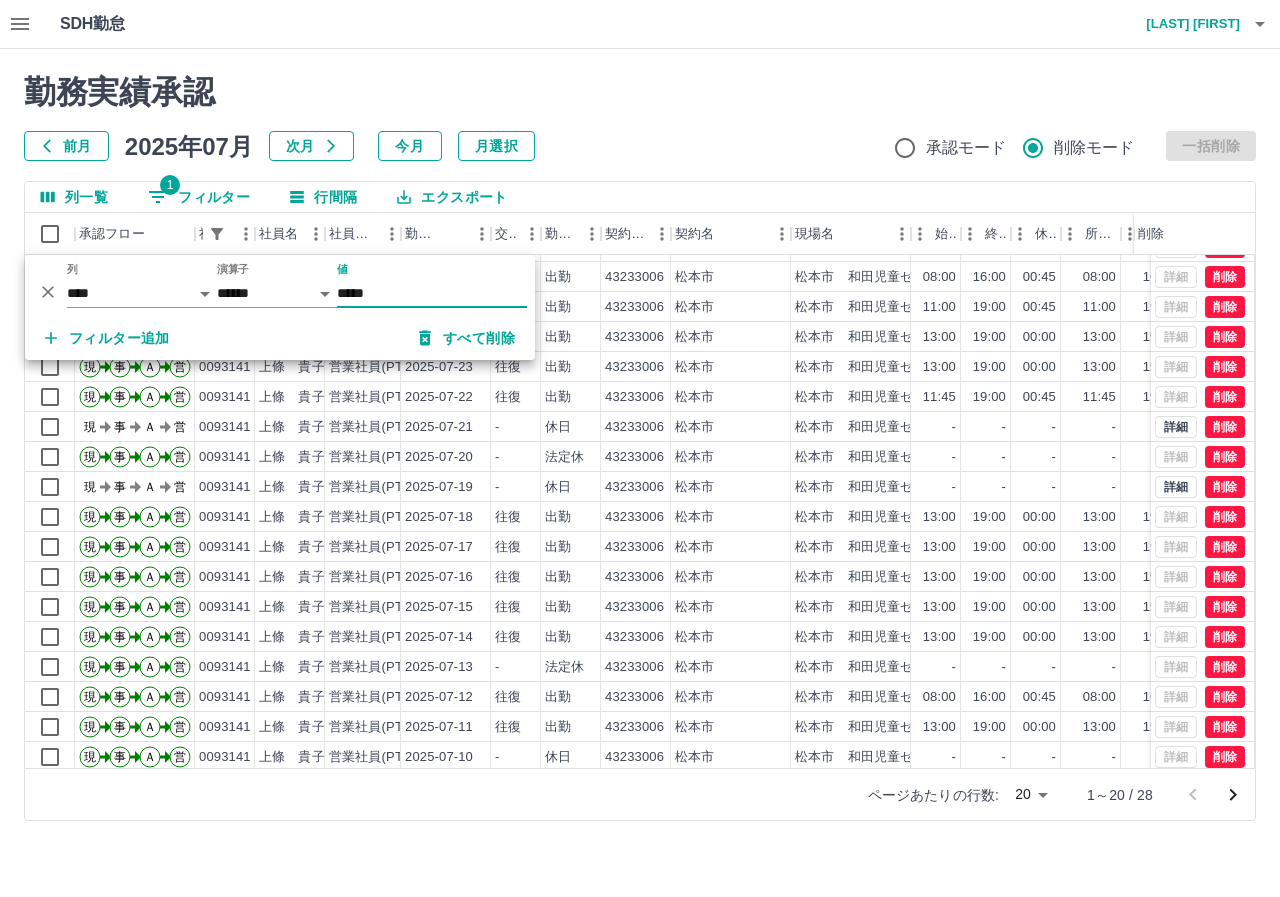 scroll, scrollTop: 104, scrollLeft: 0, axis: vertical 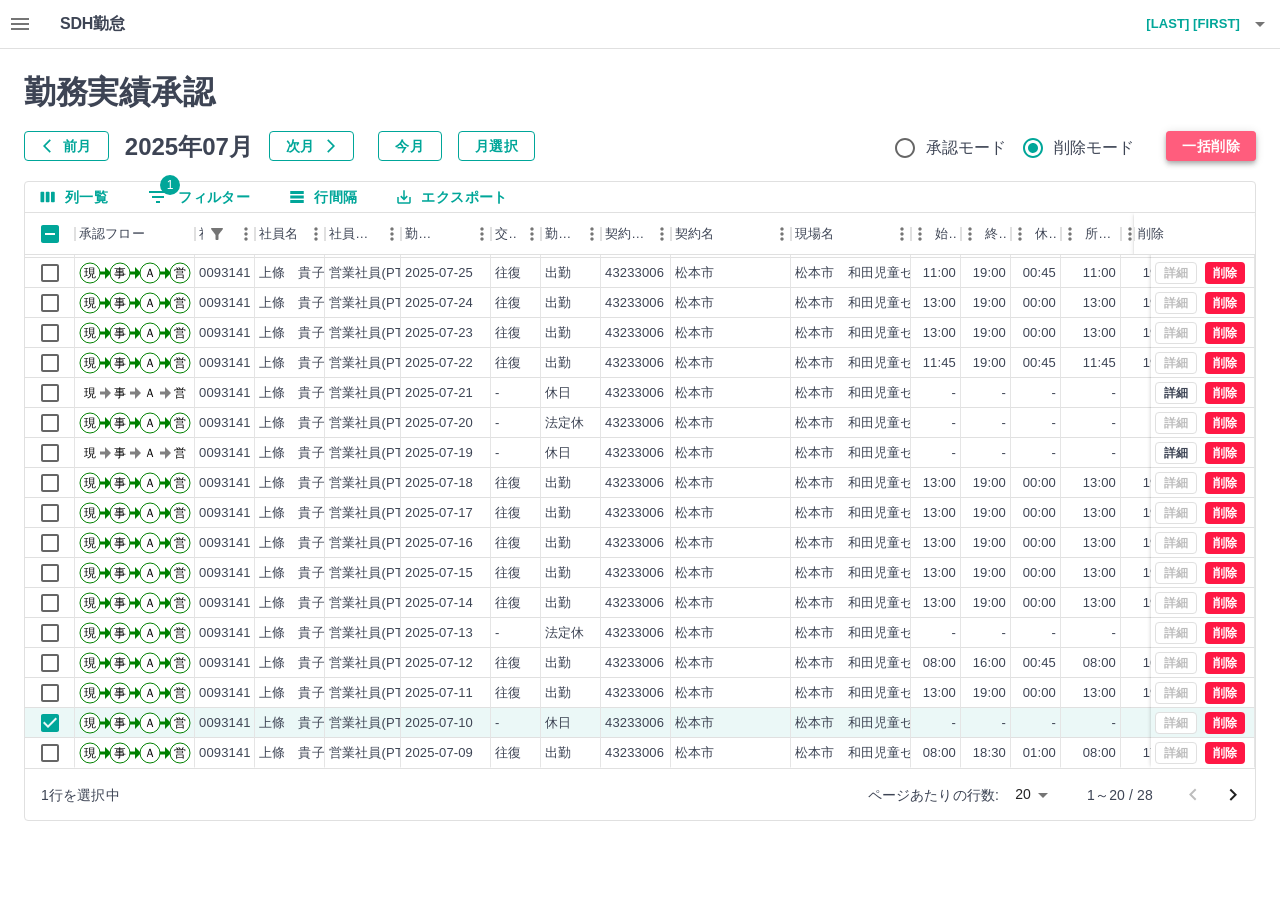 click on "一括削除" at bounding box center (1211, 146) 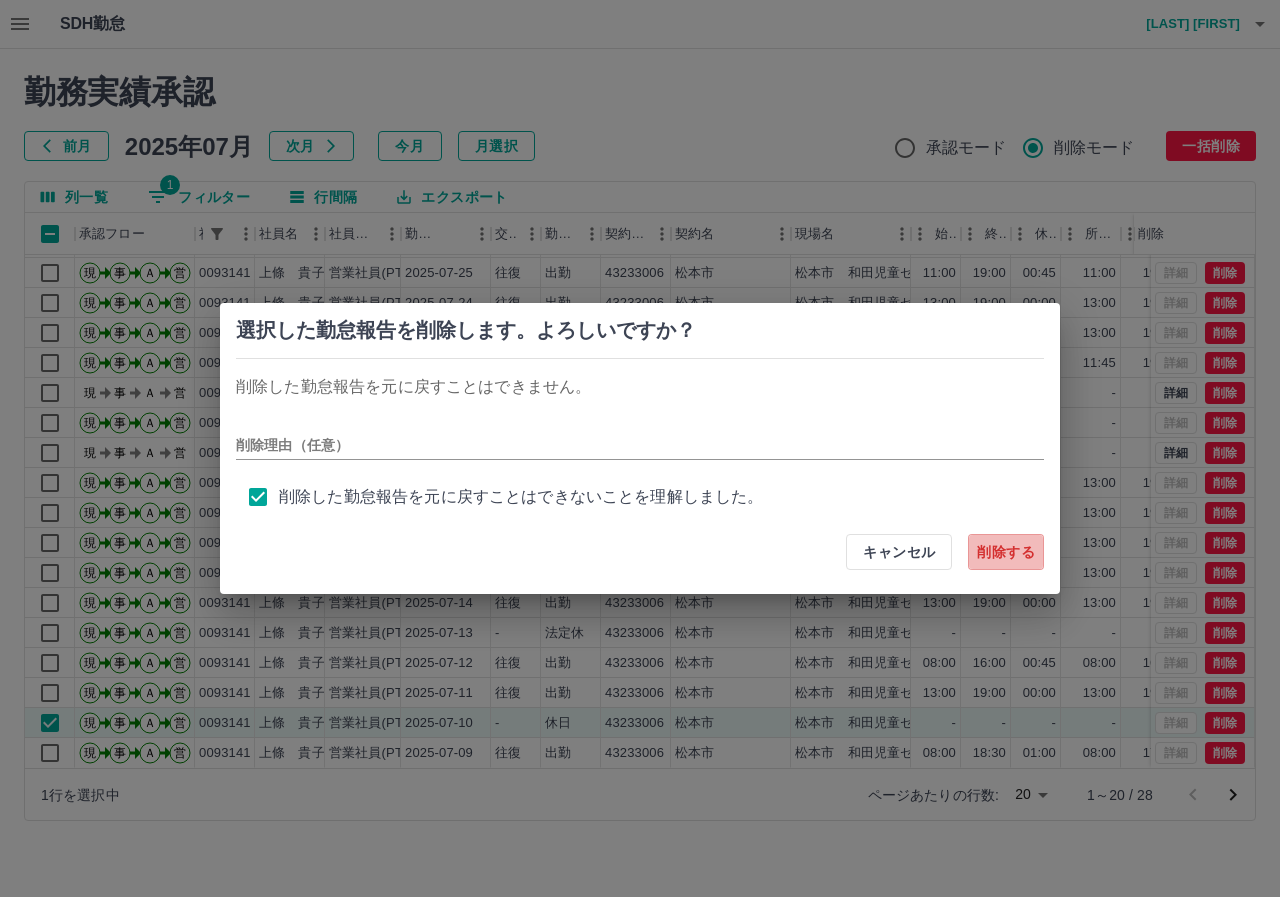 click on "削除する" at bounding box center (1006, 552) 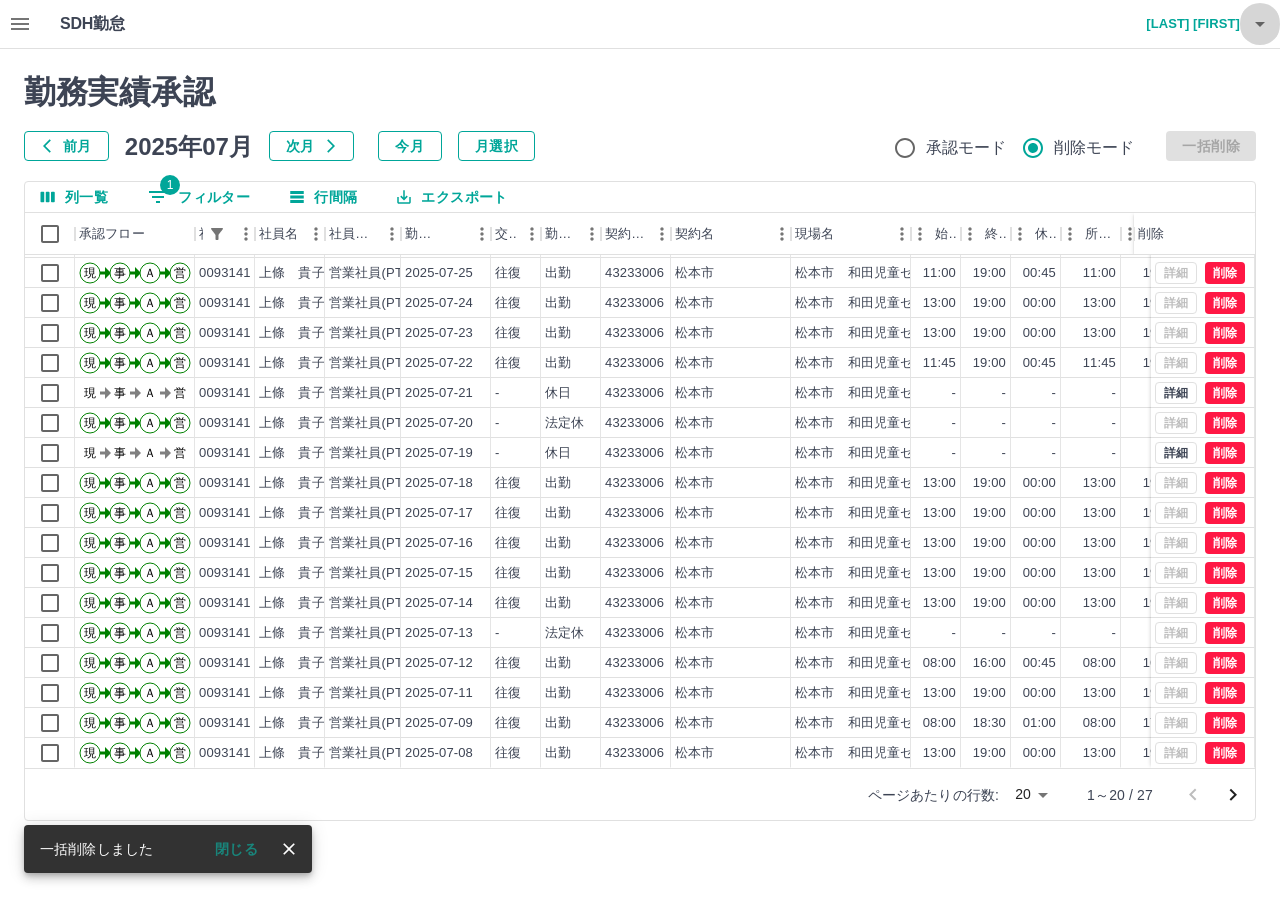click at bounding box center (1260, 24) 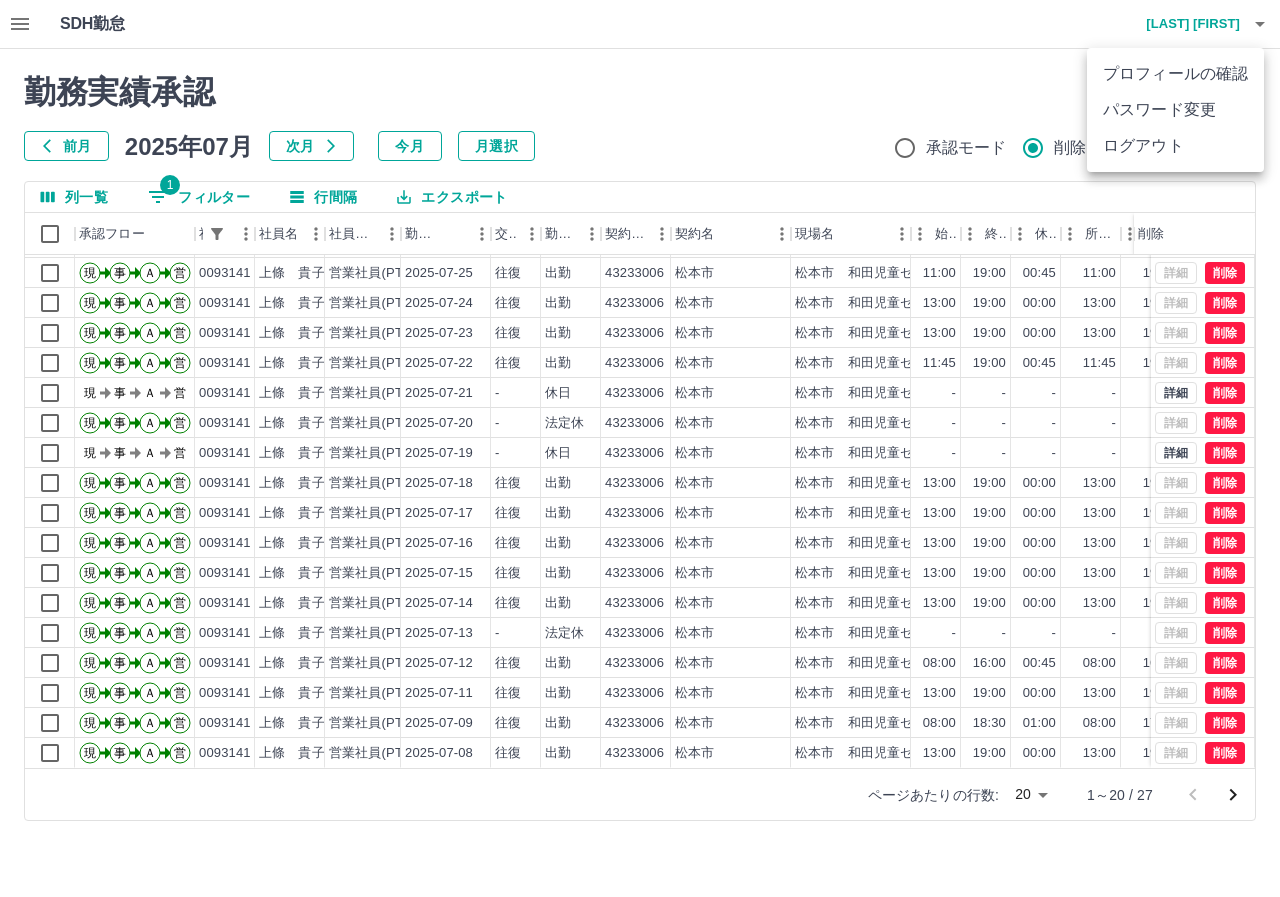 click on "ログアウト" at bounding box center (1175, 146) 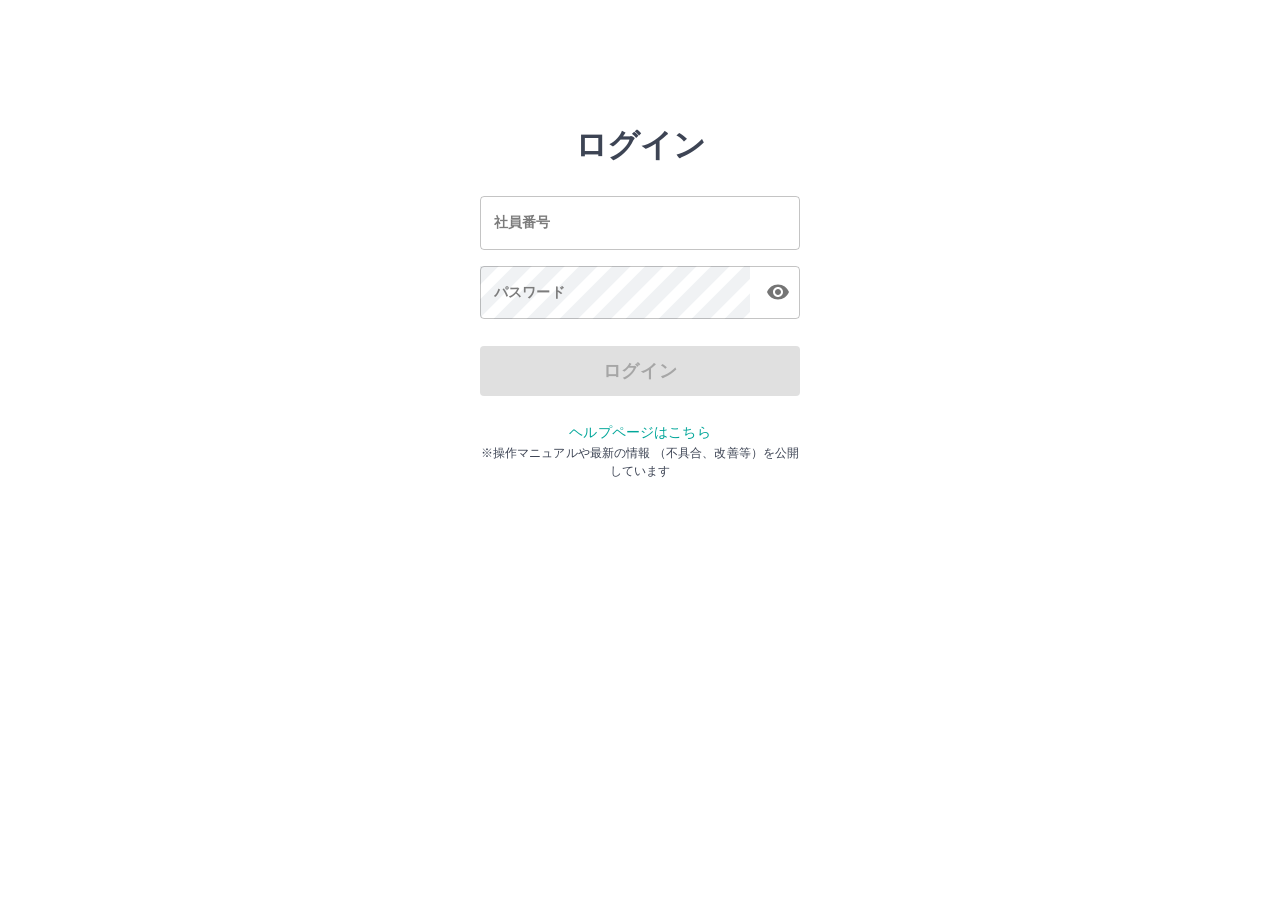 scroll, scrollTop: 0, scrollLeft: 0, axis: both 